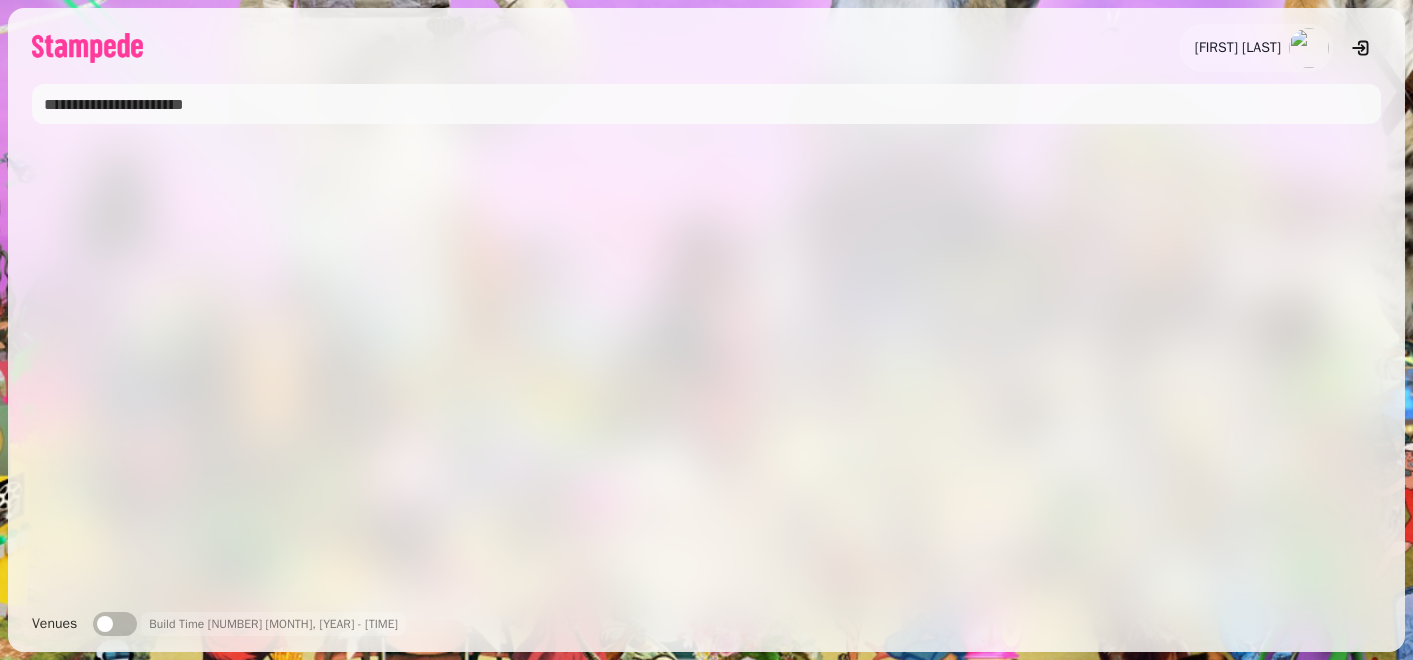 scroll, scrollTop: 0, scrollLeft: 0, axis: both 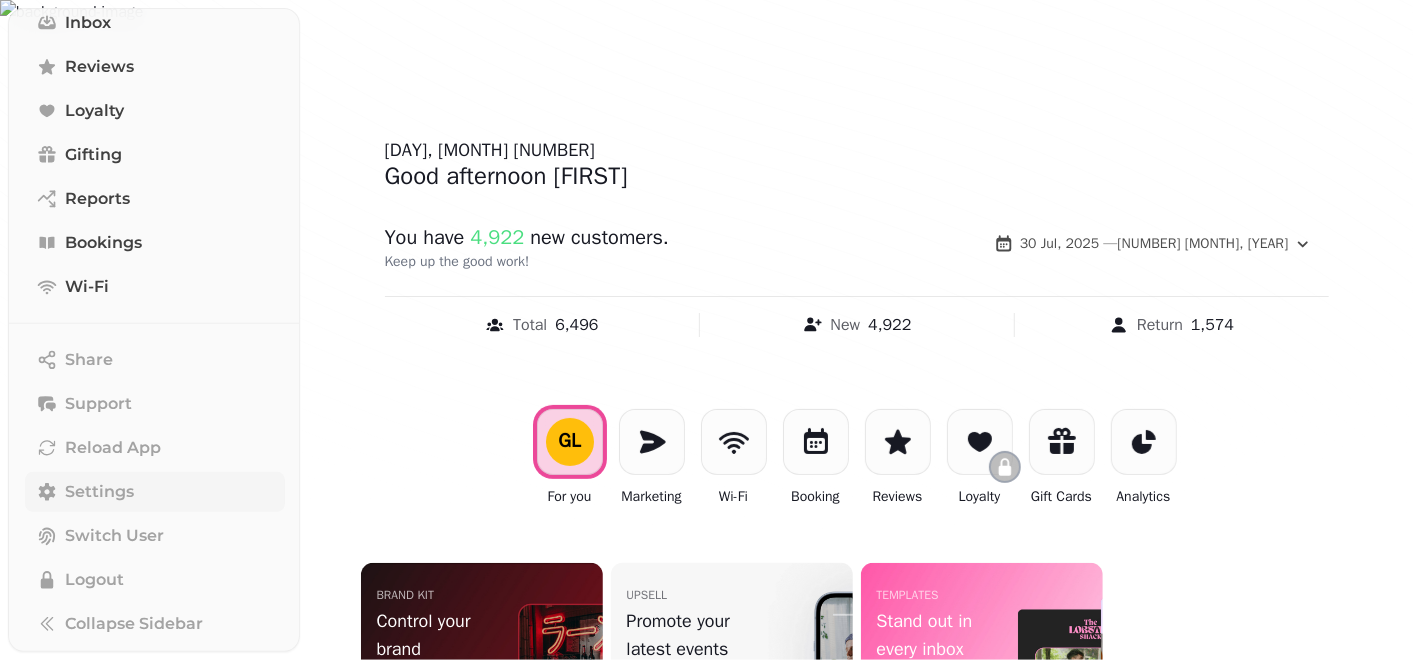 click on "Settings" at bounding box center [99, 492] 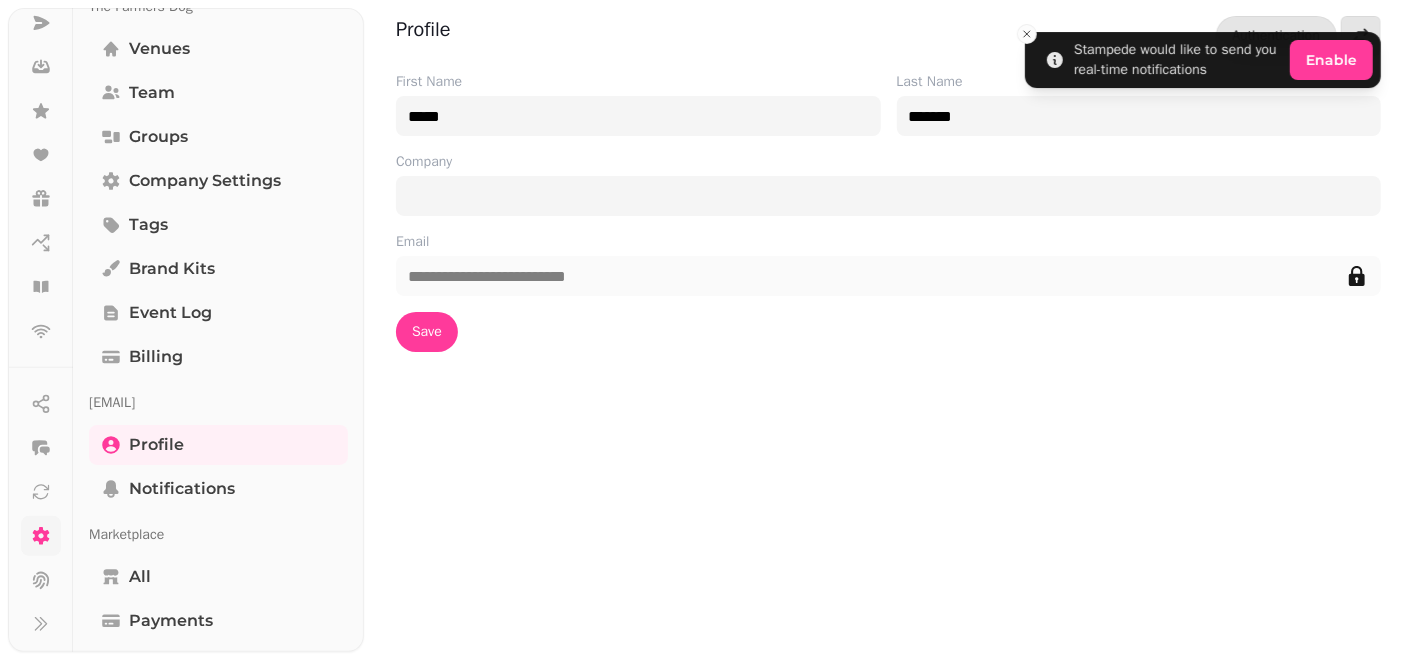 scroll, scrollTop: 0, scrollLeft: 0, axis: both 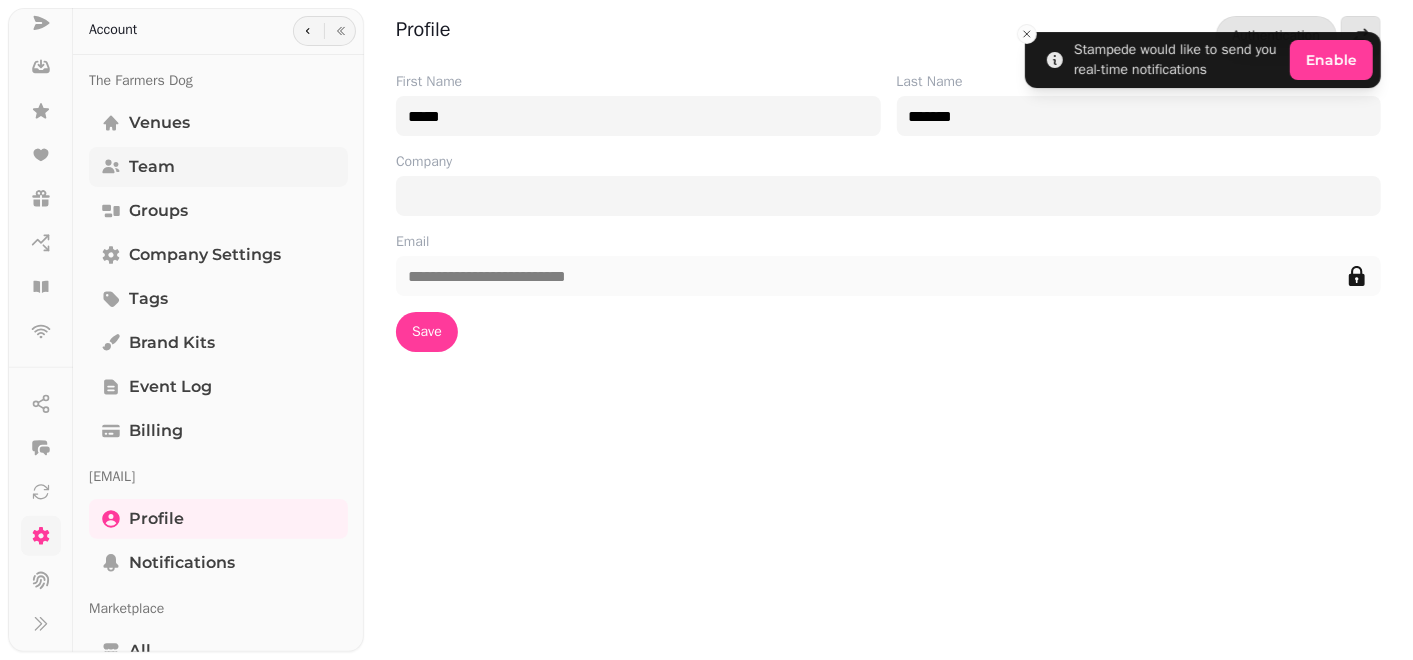 click on "Team" at bounding box center [152, 167] 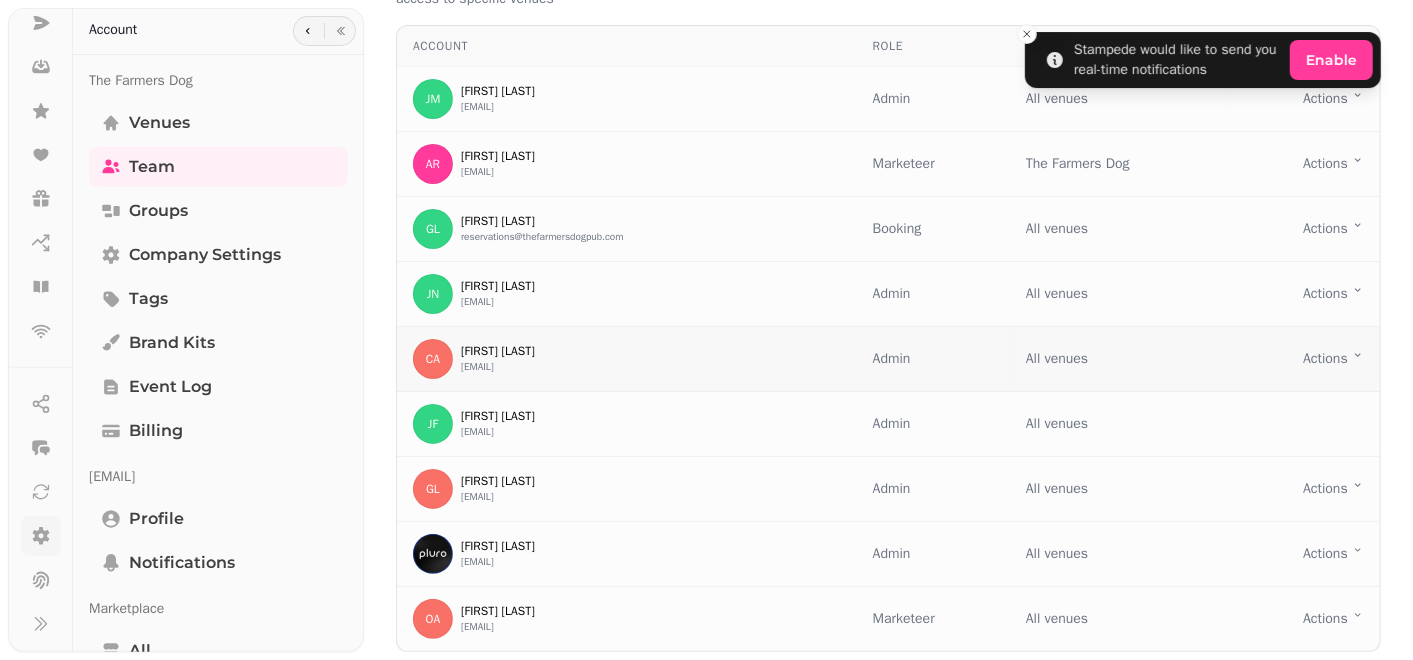 scroll, scrollTop: 74, scrollLeft: 0, axis: vertical 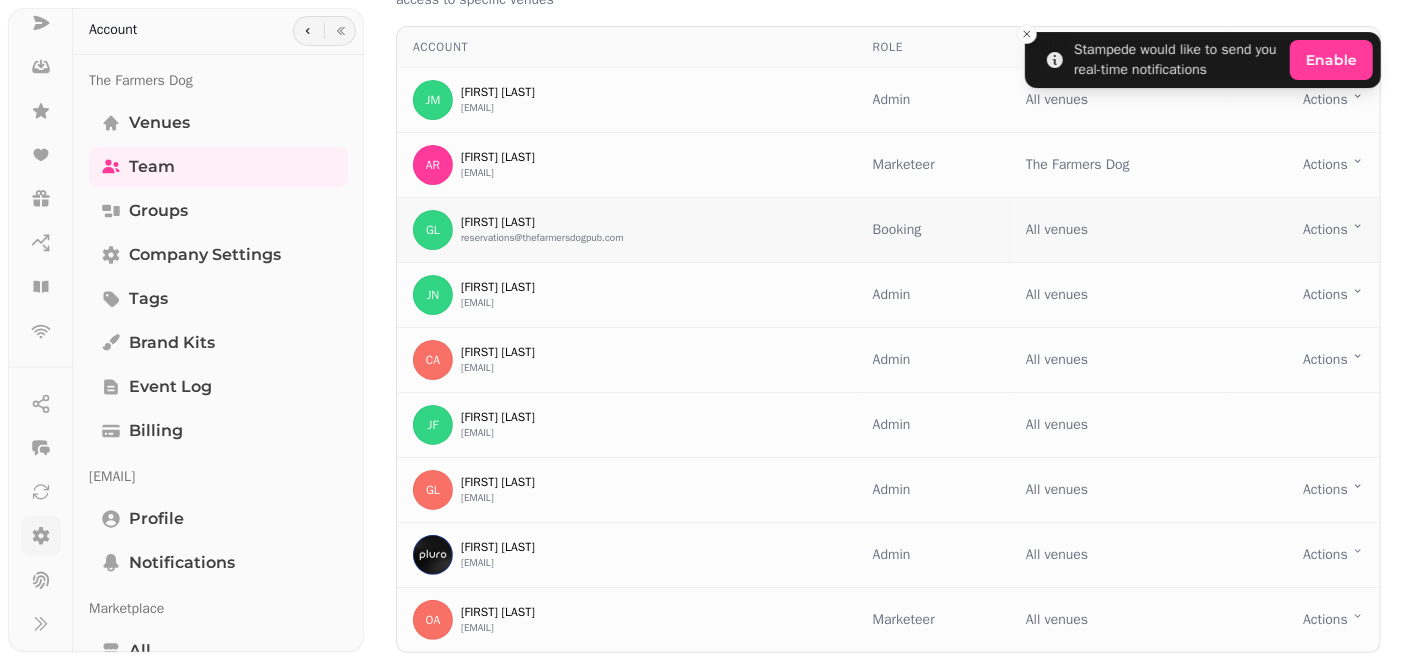 click on "Stampede would like to send you real-time notifications Enable Team Add your team to access this organisation, teammates can have various roles and access to specific venues Account Role Venue JM [FIRST] [LAST] [EMAIL] Admin All venues Actions Toggle menu AR [FIRST] [LAST] [EMAIL] Marketeer The Farmers Dog Actions Toggle menu GL [FIRST] [LAST] [EMAIL] Booking All venues Actions Toggle menu JN [FIRST] [LAST] [EMAIL] Admin All venues Actions Toggle menu CA [FIRST] [LAST] [EMAIL] Admin All venues Actions Toggle menu JF [FIRST] [LAST] [EMAIL] Admin All venues GL [FIRST] [LAST] [EMAIL] Admin All venues Actions Toggle menu TC [FIRST] [LAST] [EMAIL] Admin All venues Actions Toggle menu OA [FIRST] [LAST] [EMAIL] Marketeer All venues Actions Toggle menu Invites Status of invites sent to team Status Invite to Invited by completed [EMAIL]" at bounding box center (706, 330) 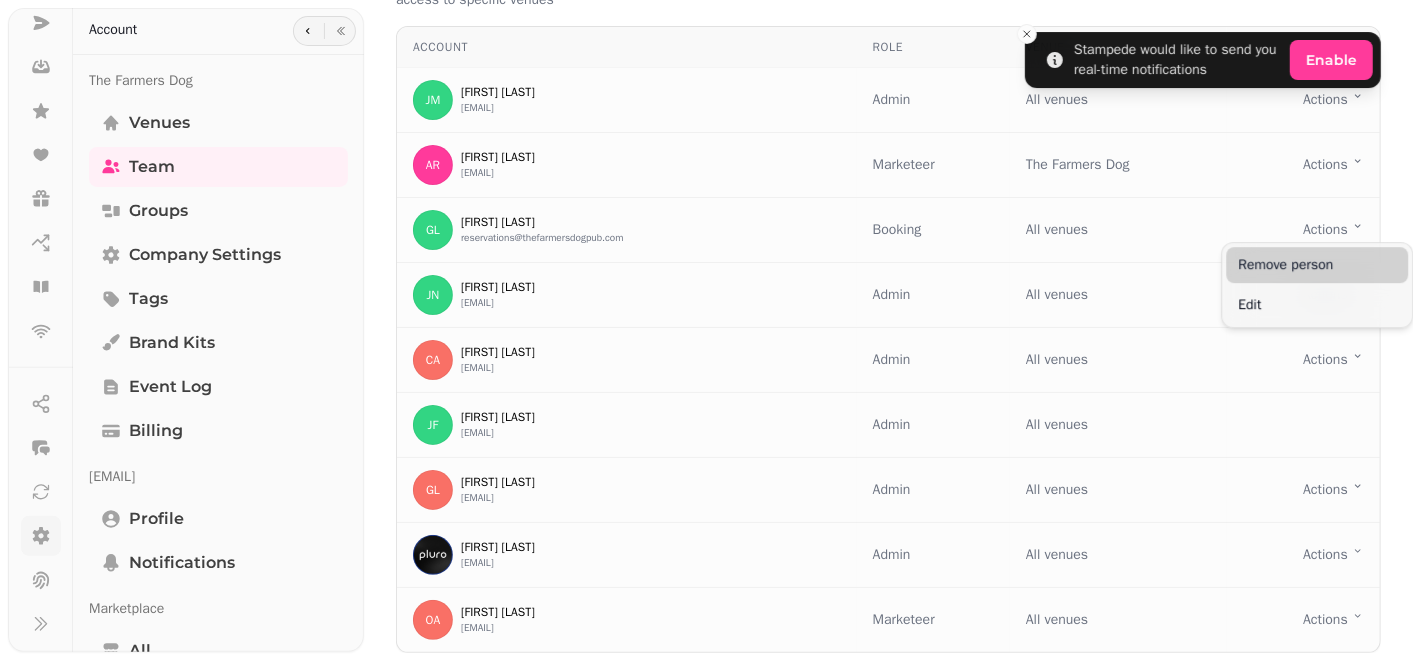 click on "Remove person" at bounding box center [1317, 265] 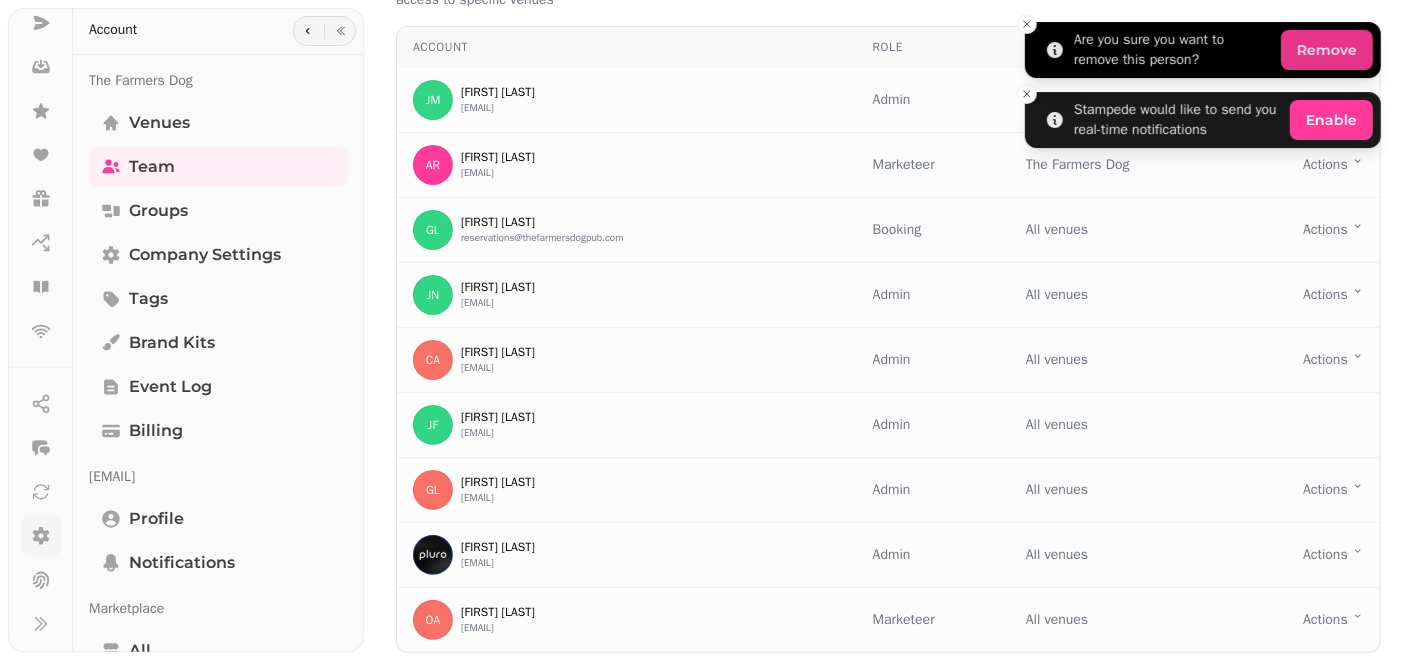 click on "Remove" at bounding box center (1327, 50) 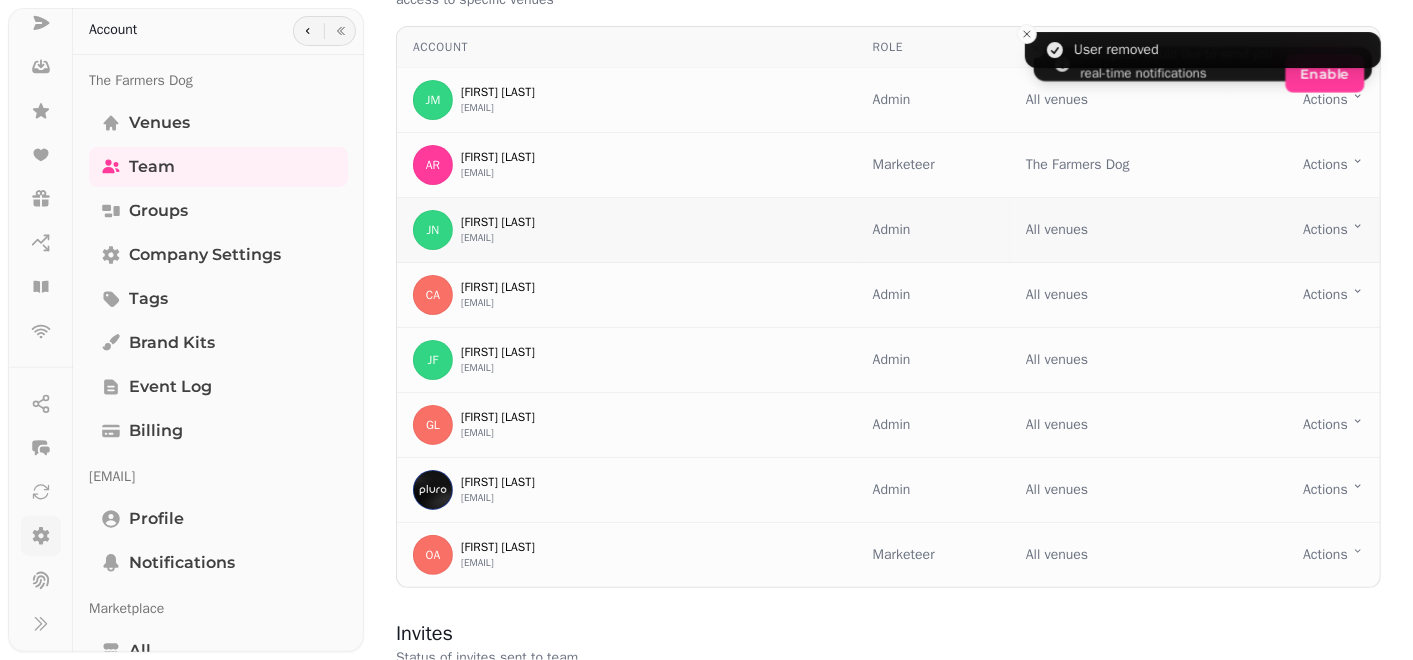 scroll, scrollTop: 0, scrollLeft: 0, axis: both 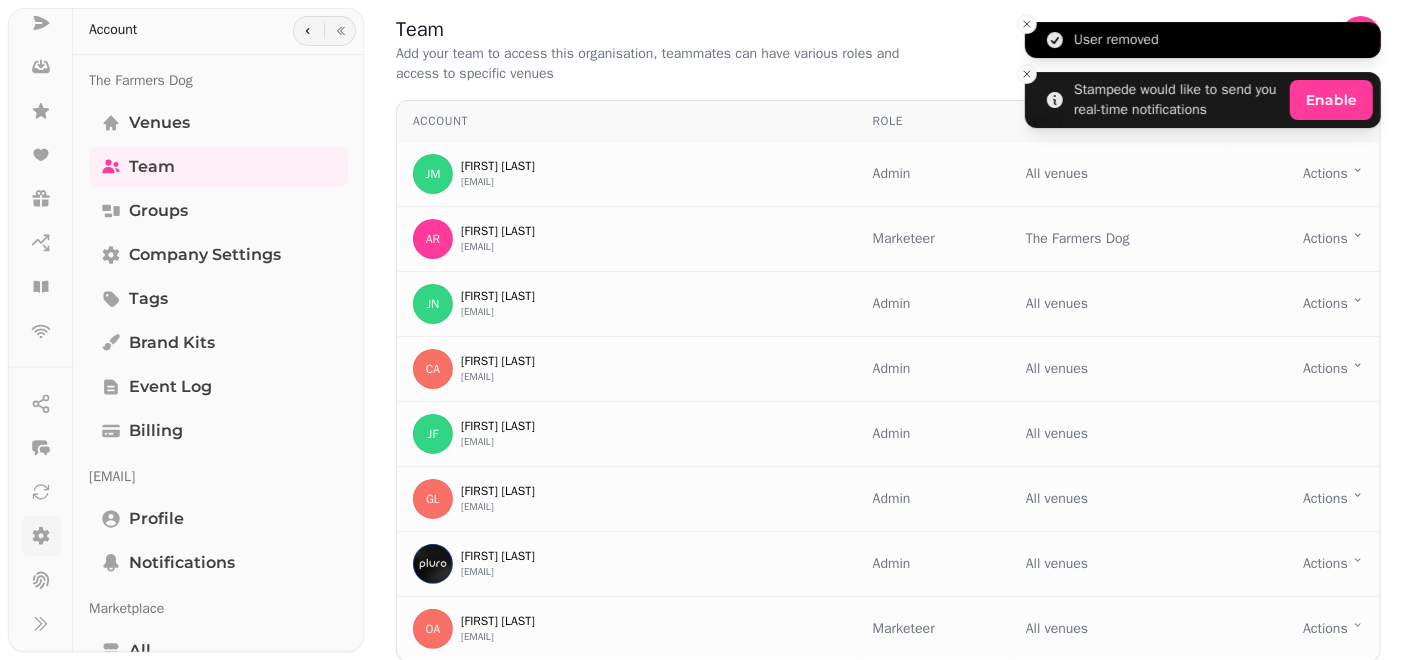 click on "User removed" at bounding box center [1203, 40] 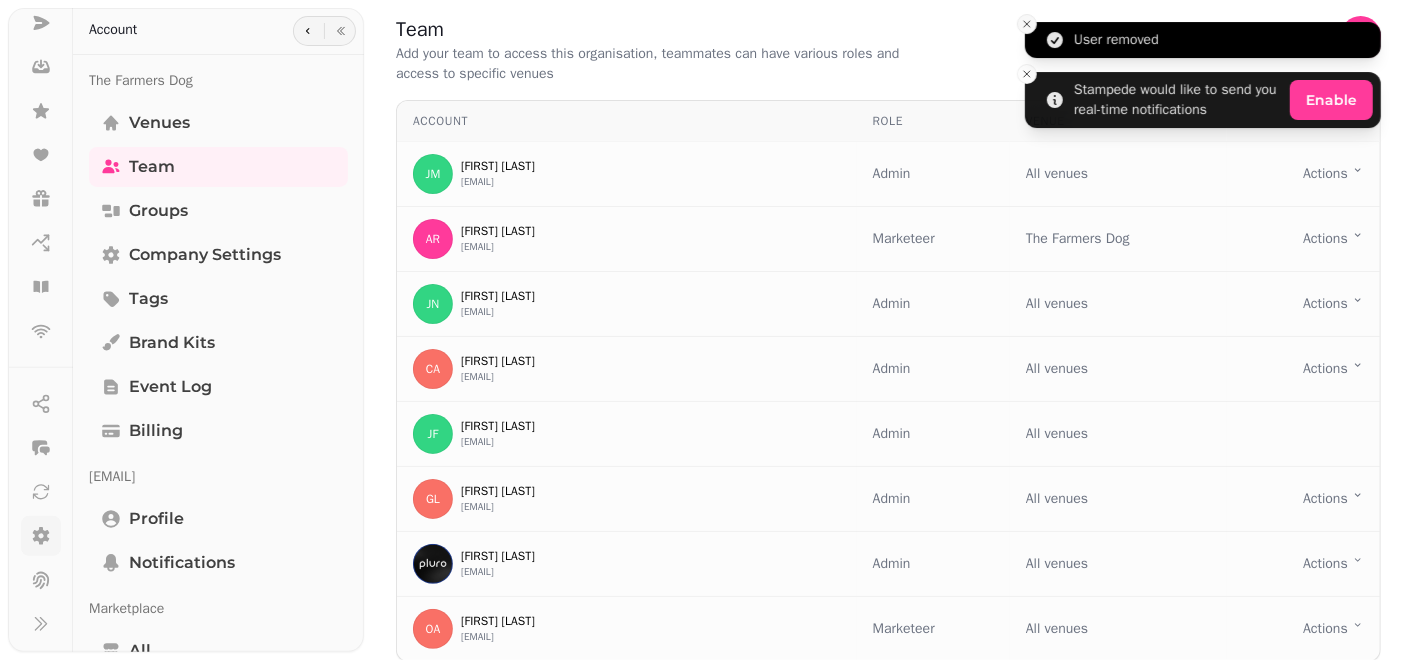click 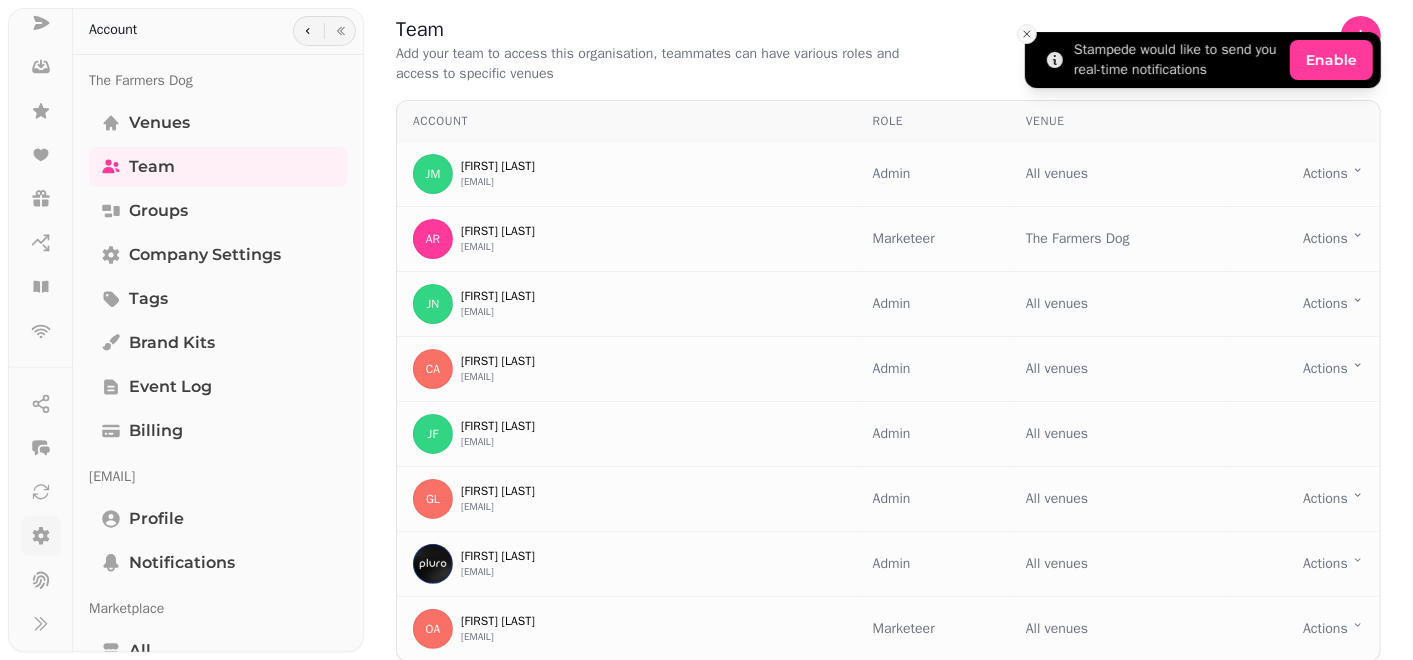 click at bounding box center [1027, 34] 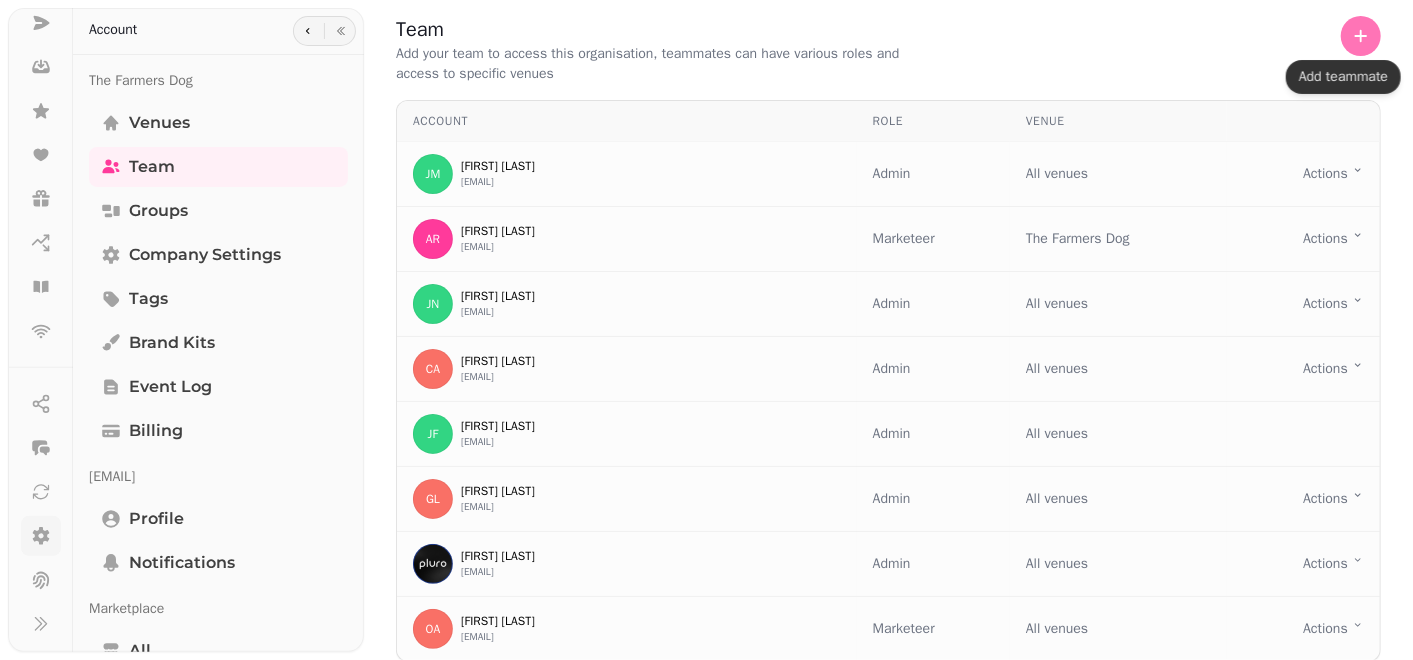 click at bounding box center [1361, 36] 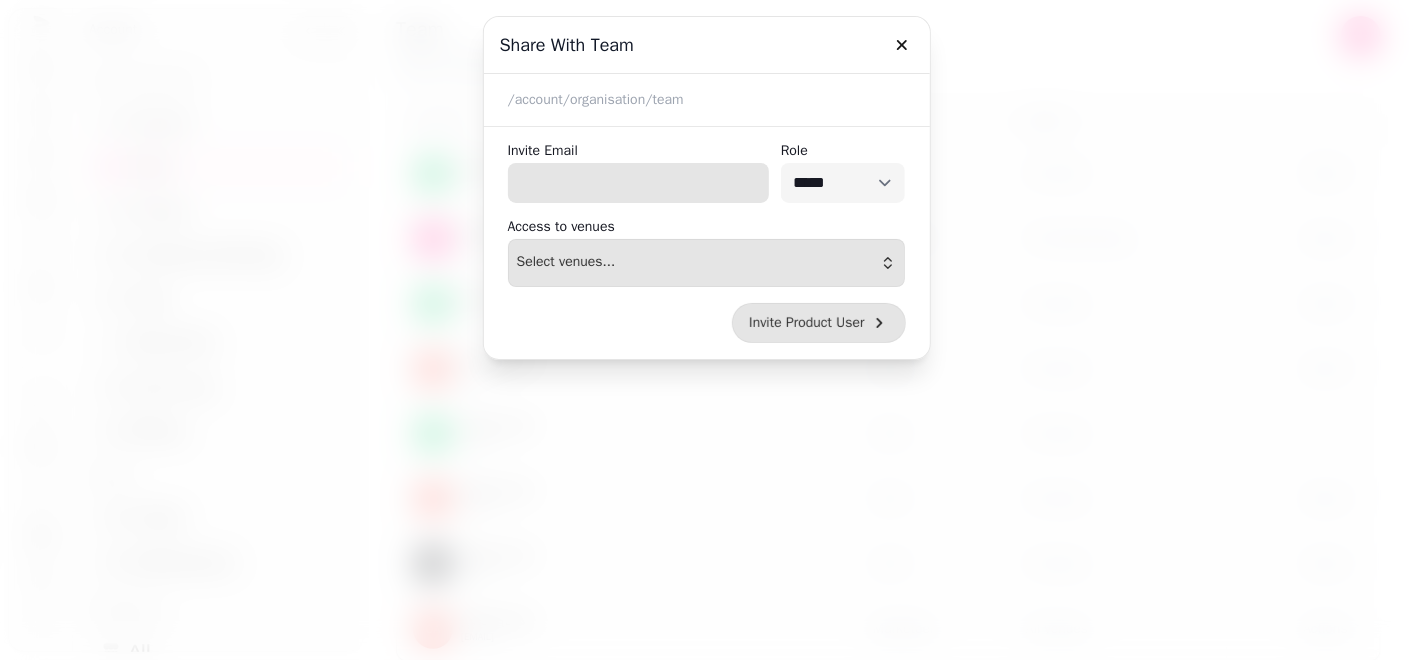 click on "Invite Email" at bounding box center [638, 183] 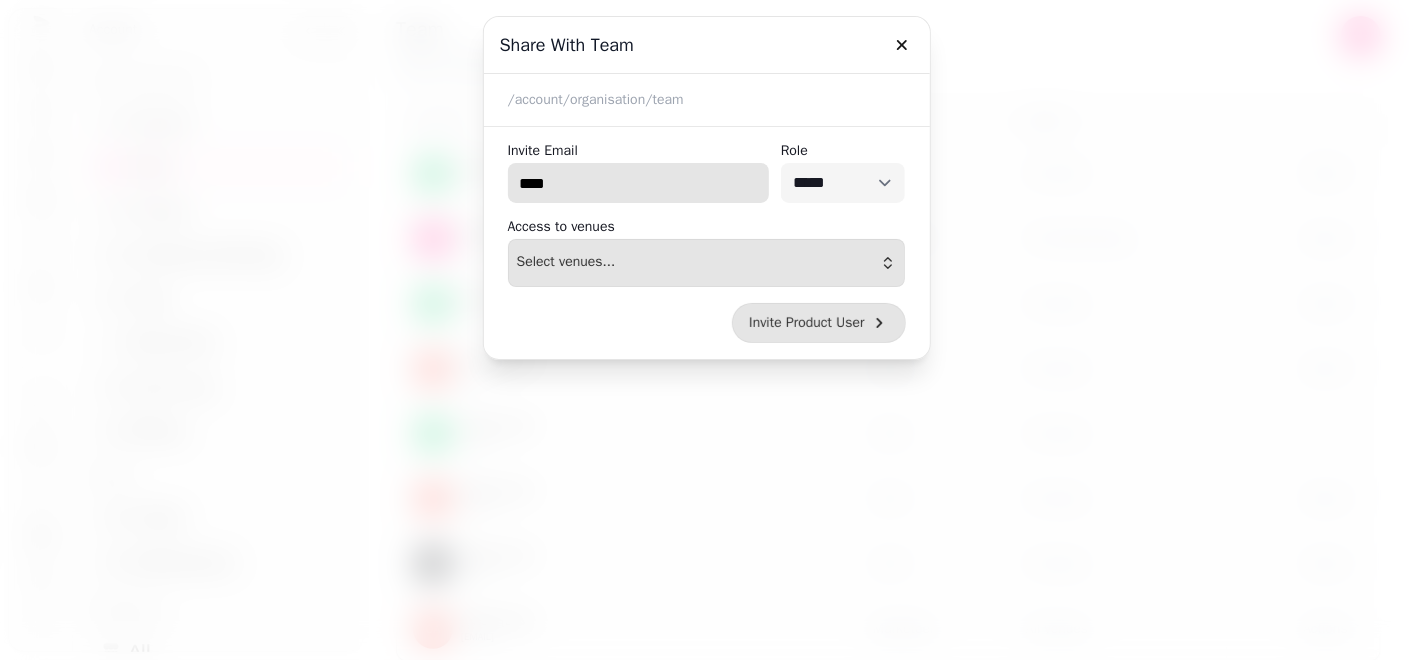 type on "**********" 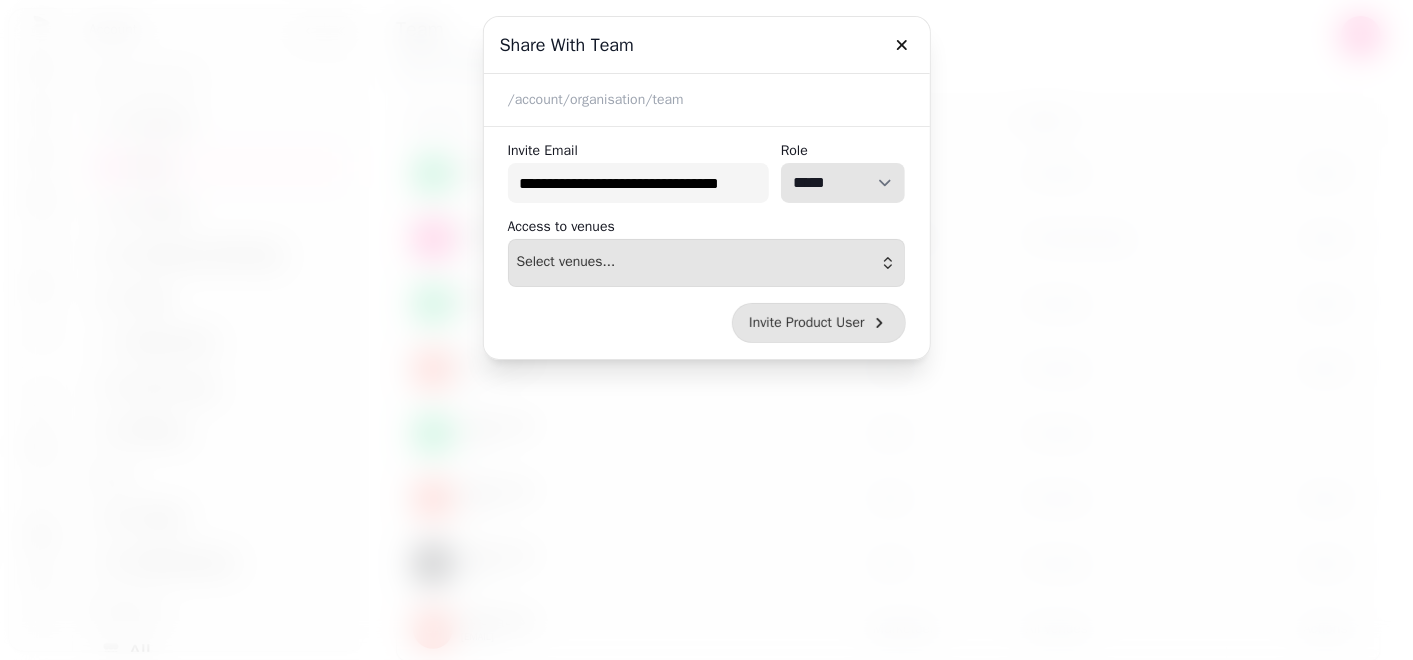 click on "**********" at bounding box center [843, 183] 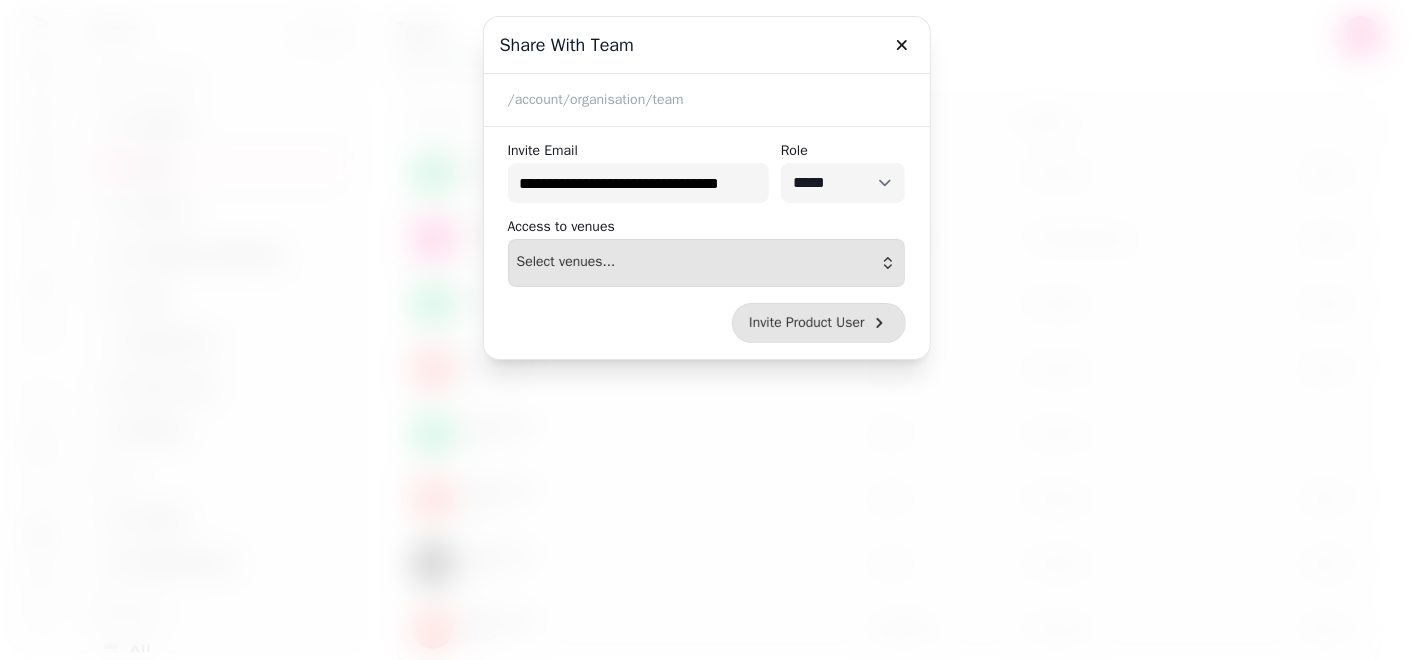 click at bounding box center [706, 330] 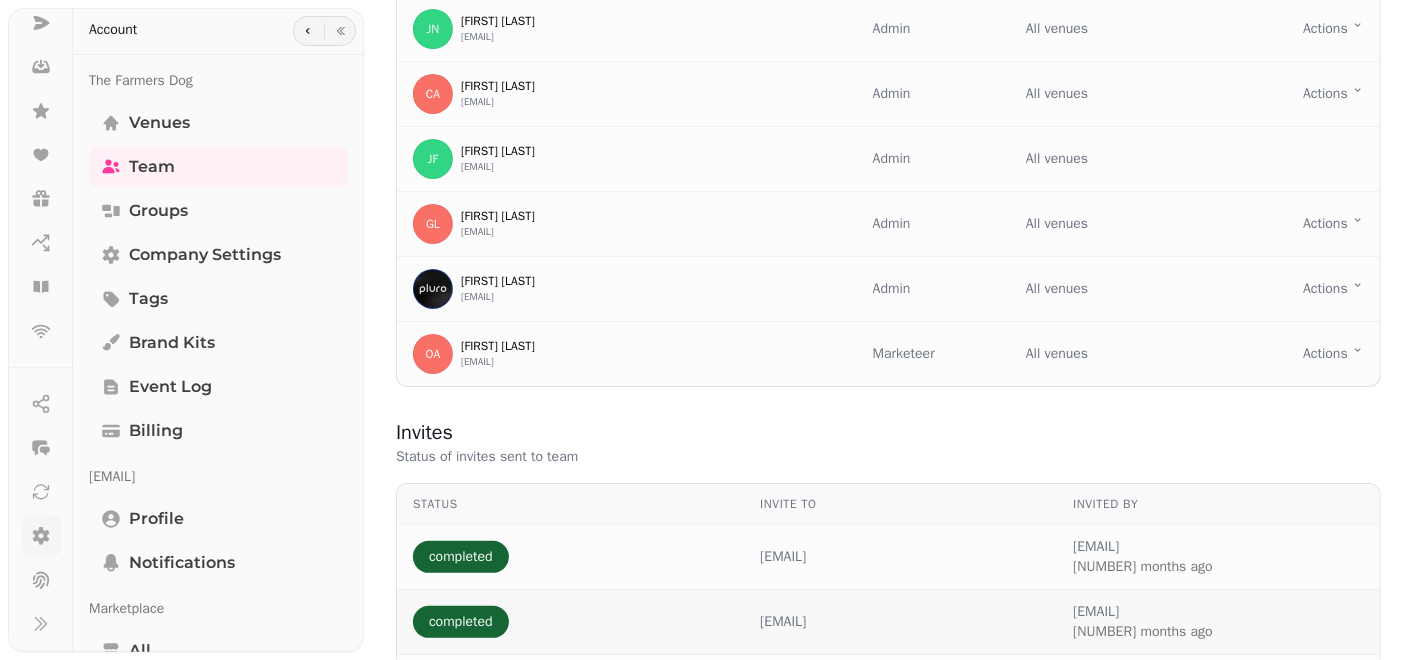 scroll, scrollTop: 279, scrollLeft: 0, axis: vertical 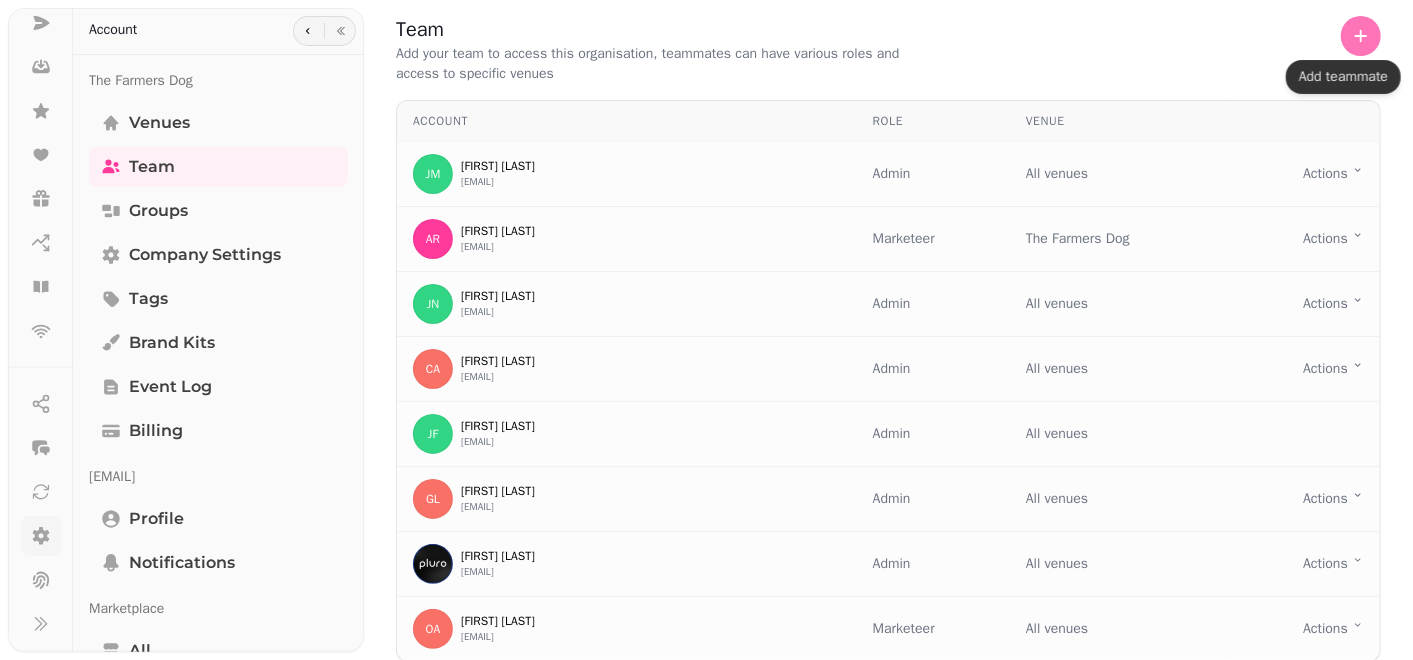click 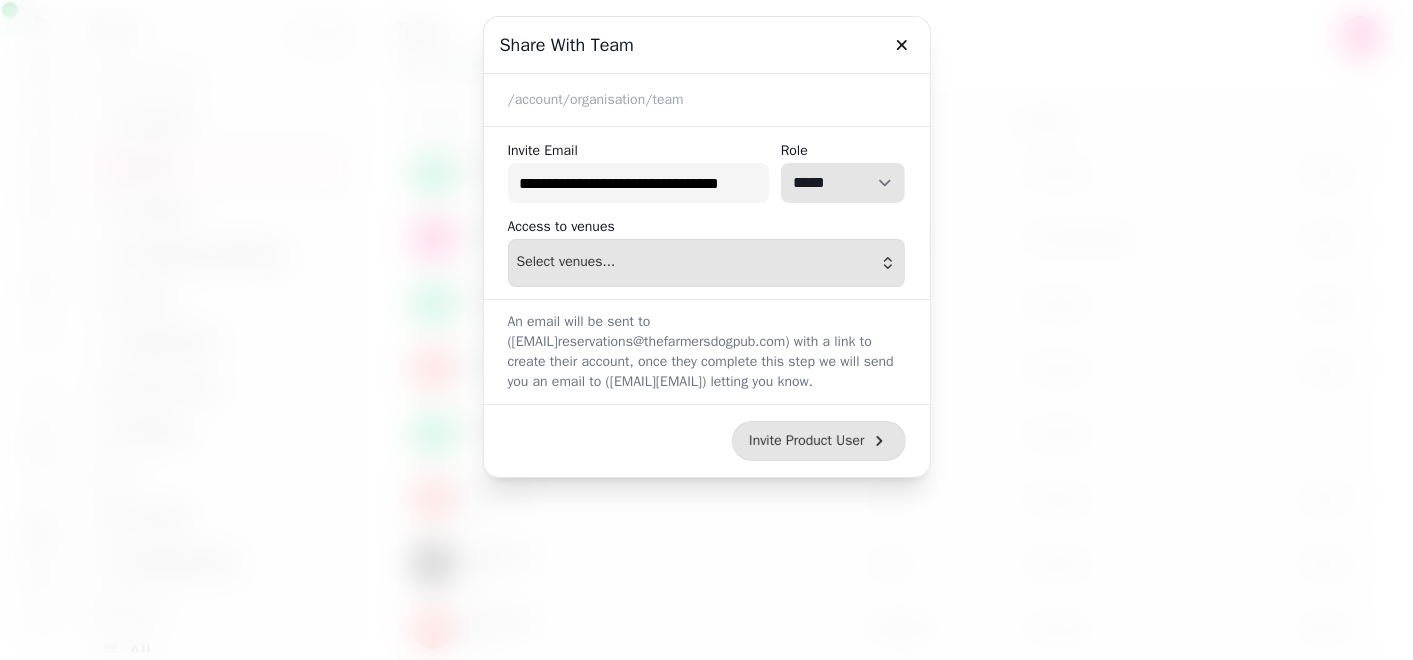 click on "**********" at bounding box center (843, 183) 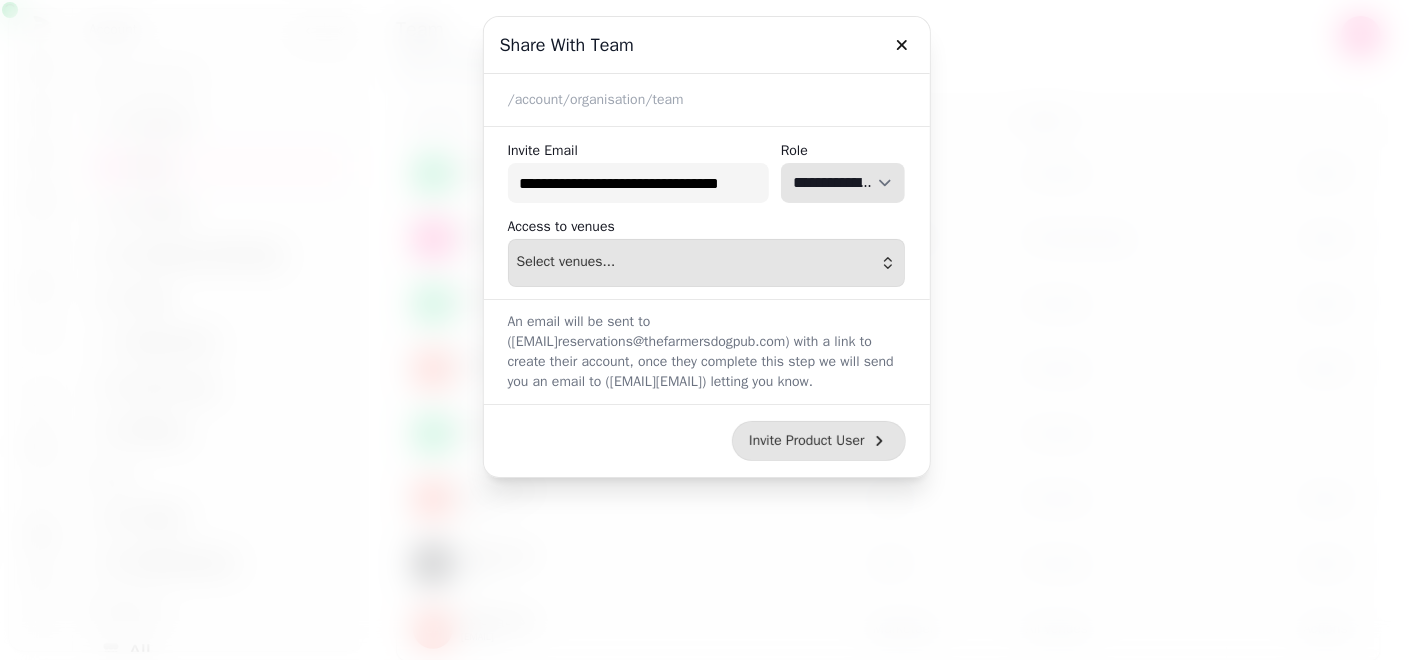 click on "**********" at bounding box center (843, 183) 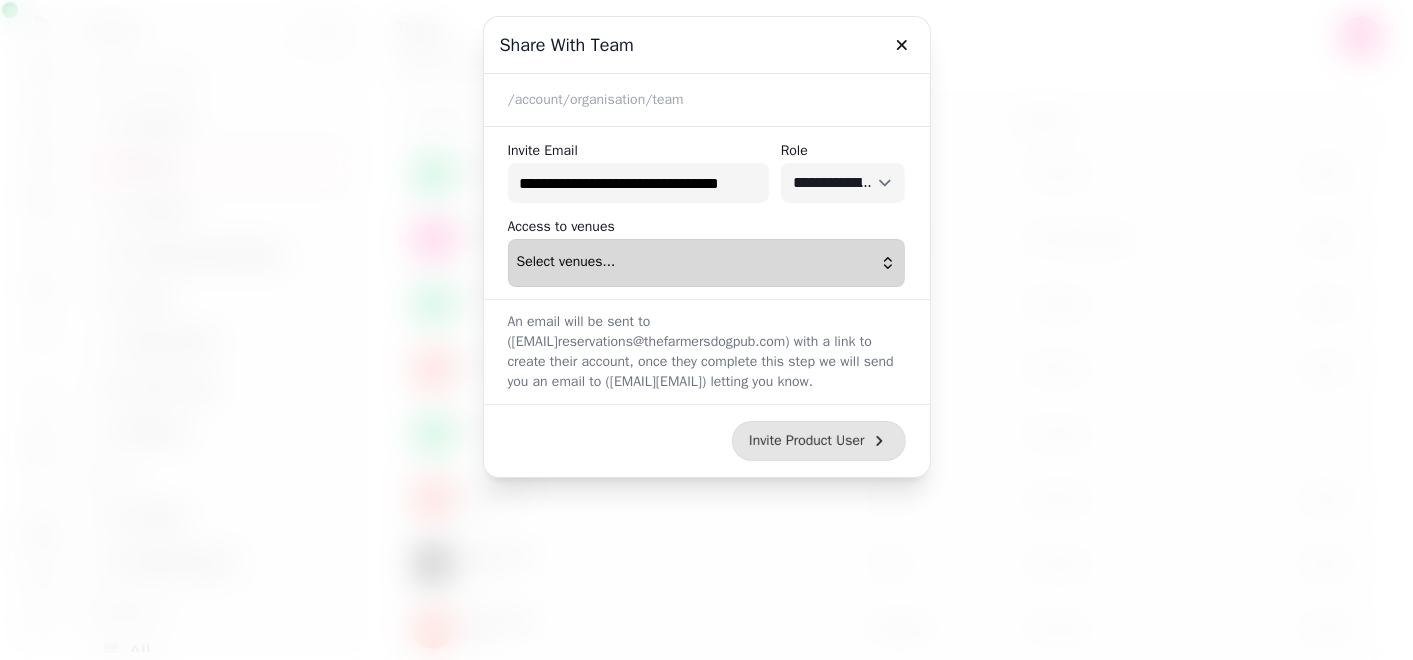 click on "Select venues..." at bounding box center (707, 263) 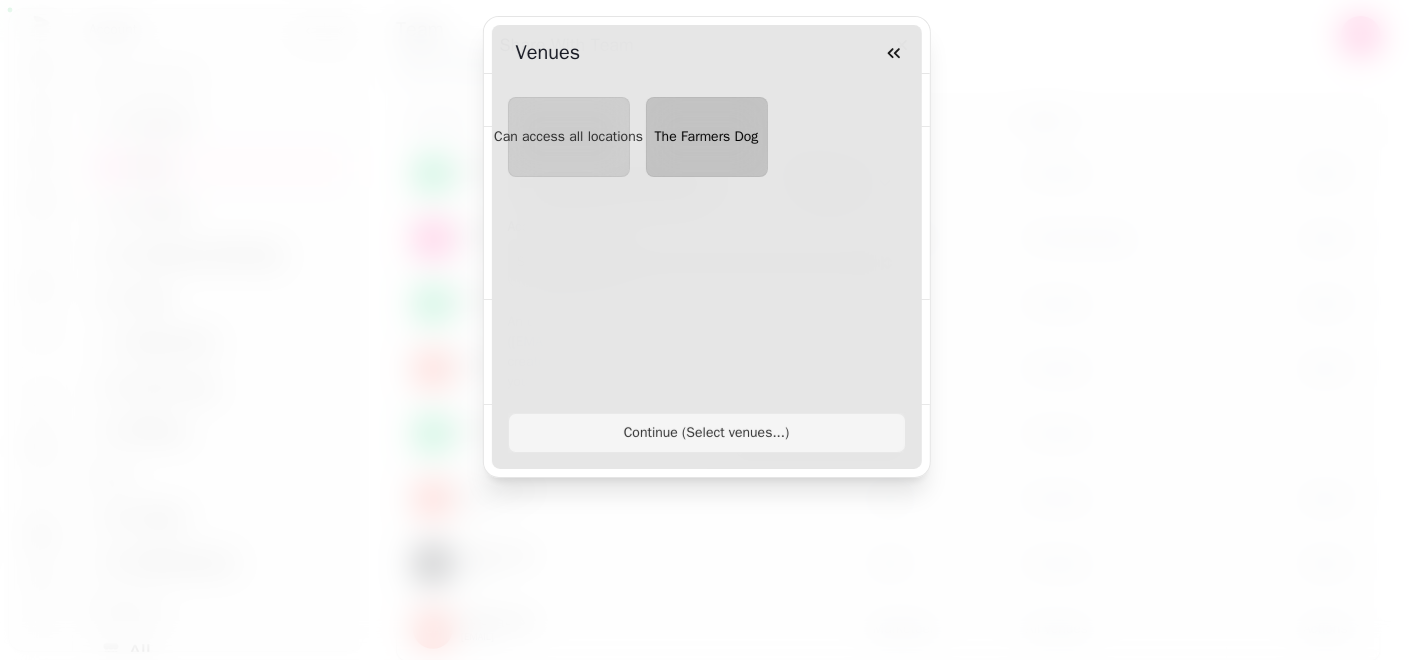 click on "The Farmers Dog" at bounding box center (707, 137) 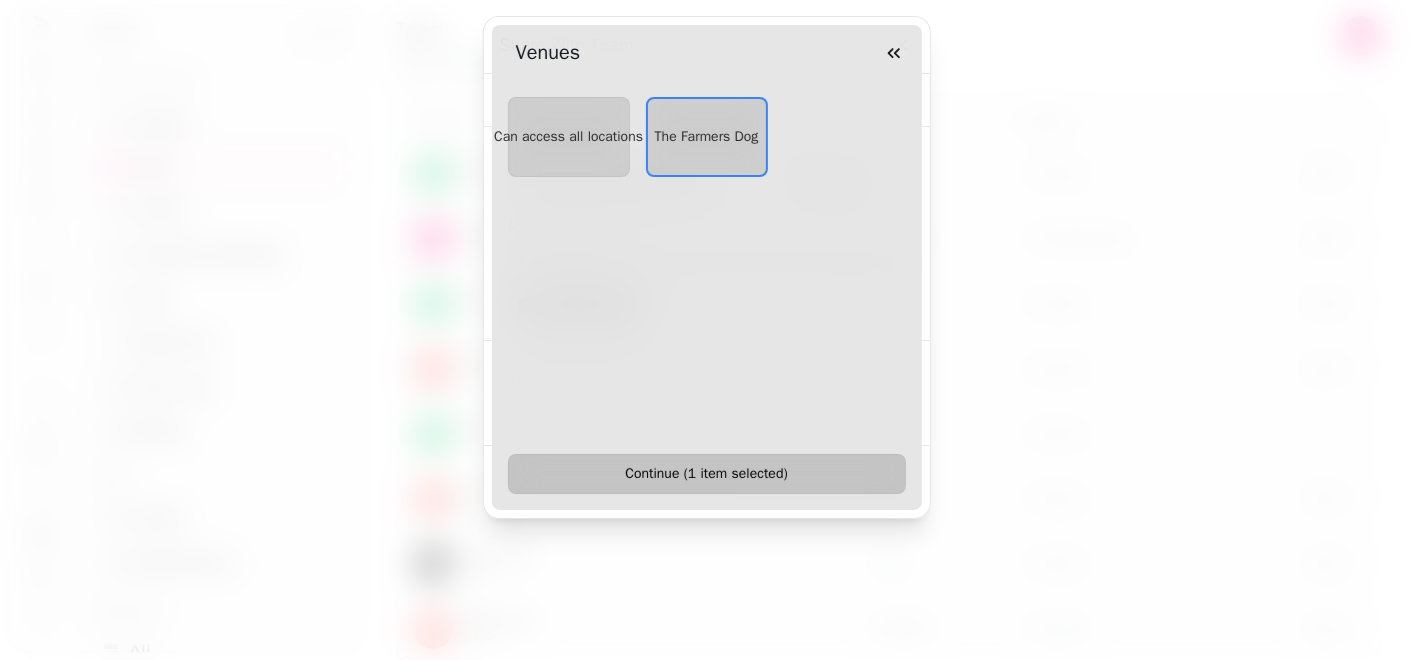 click on "Continue ( 1 item selected )" at bounding box center (707, 474) 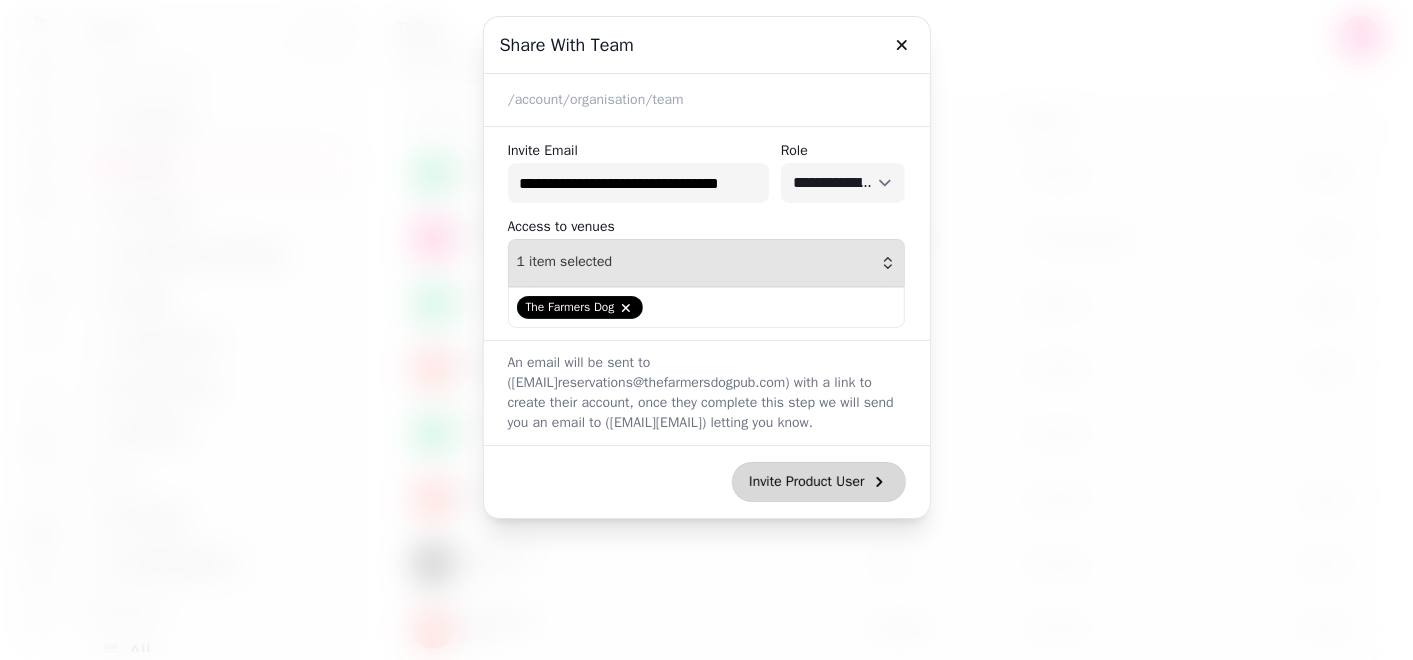 click on "Invite Product User" at bounding box center [806, 482] 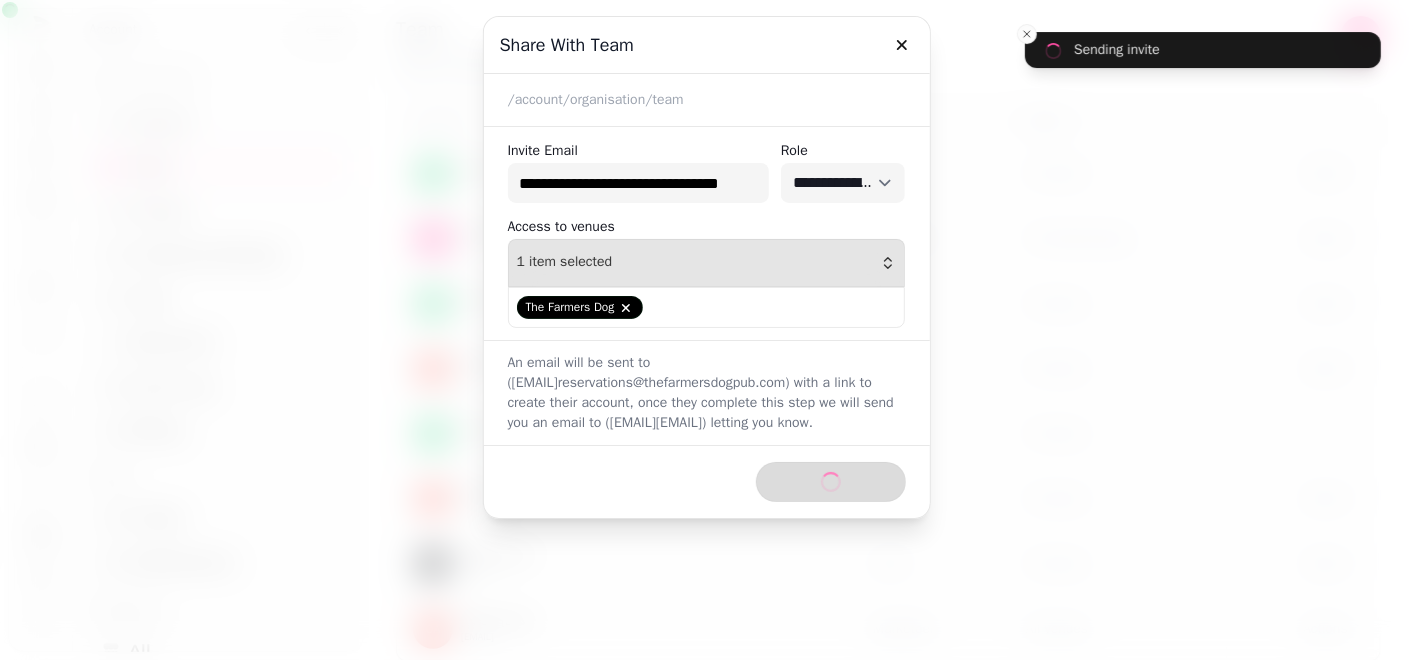 type 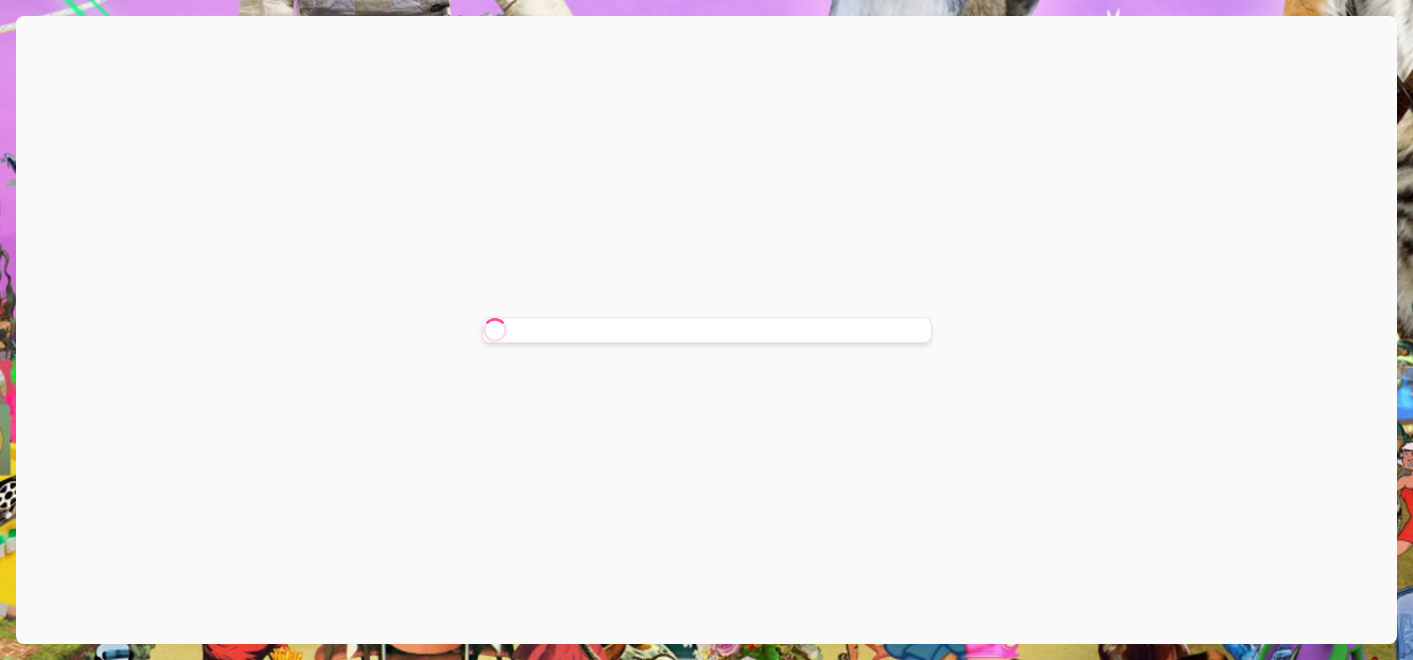 scroll, scrollTop: 0, scrollLeft: 0, axis: both 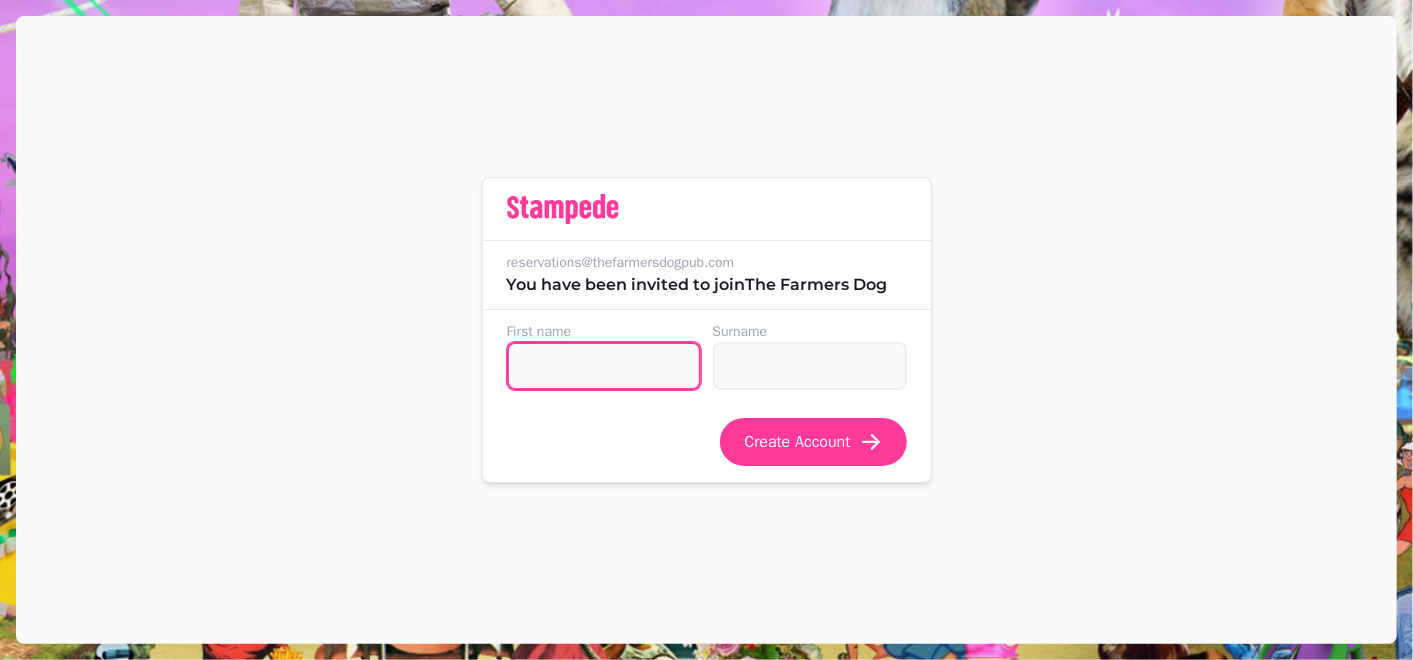 click on "First name" at bounding box center [604, 366] 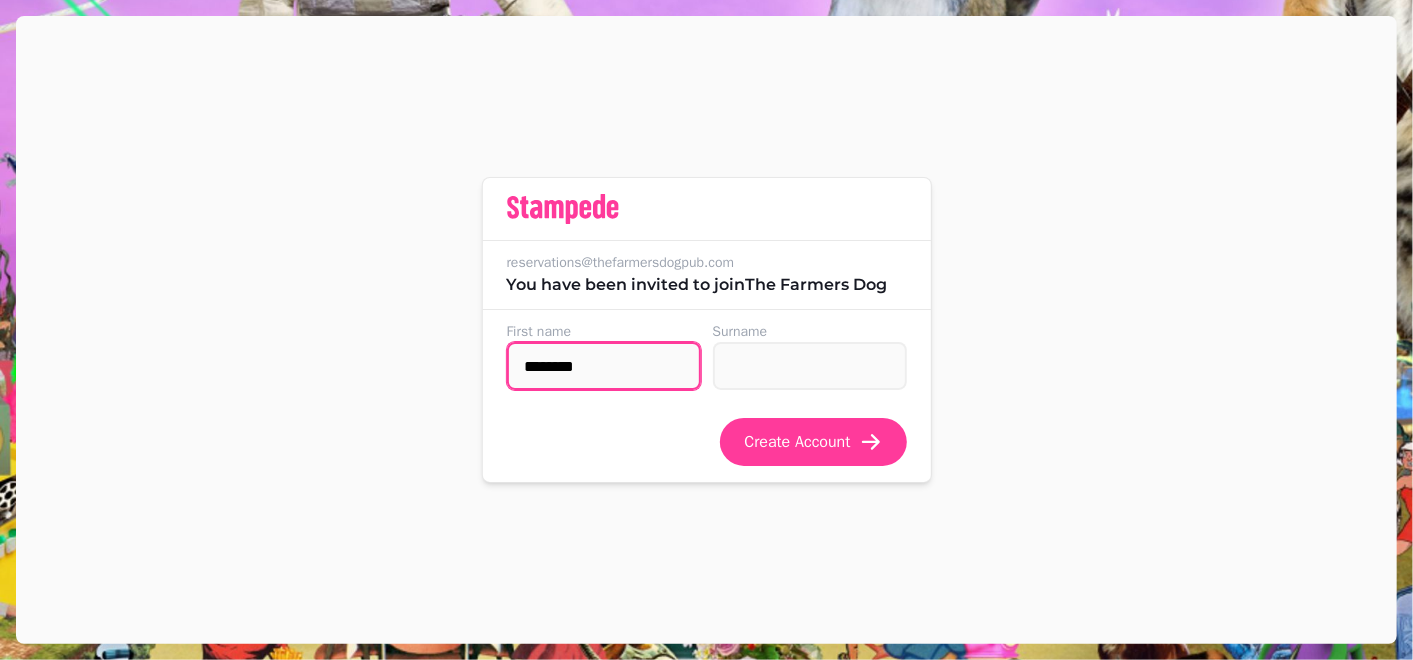 type on "********" 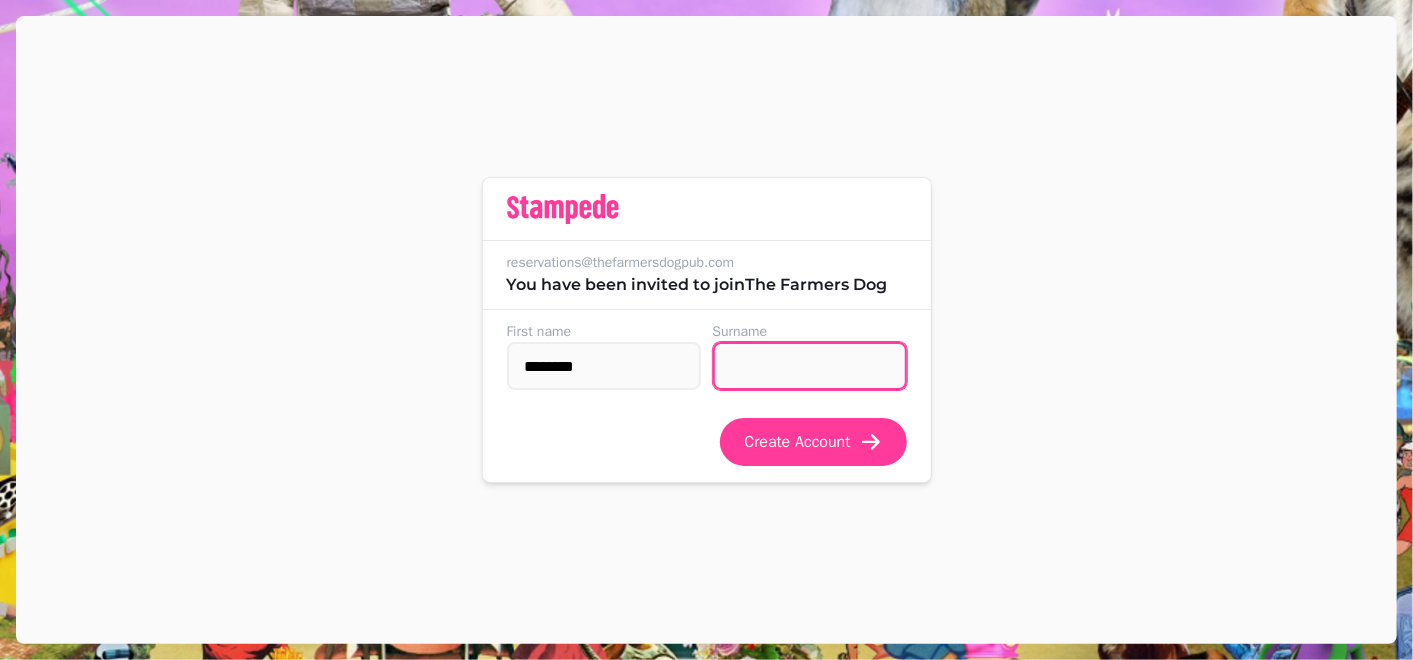 click on "Surname" at bounding box center (810, 366) 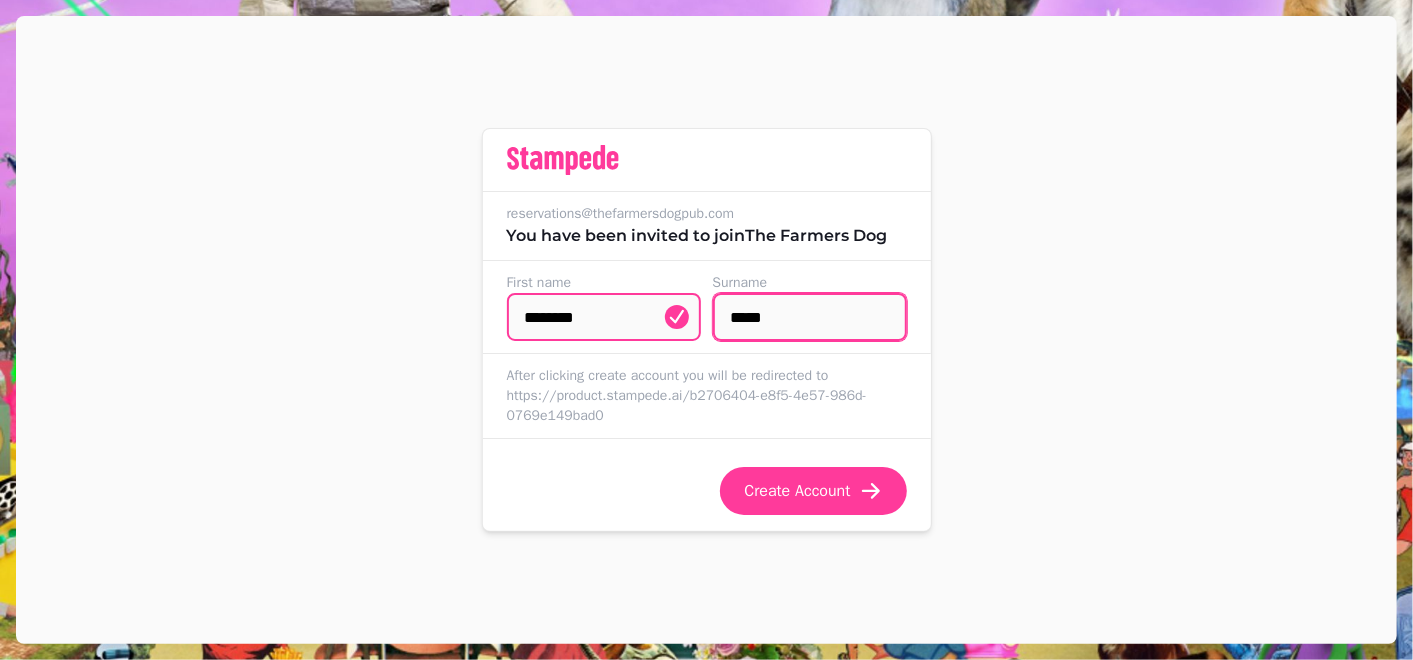 type on "*****" 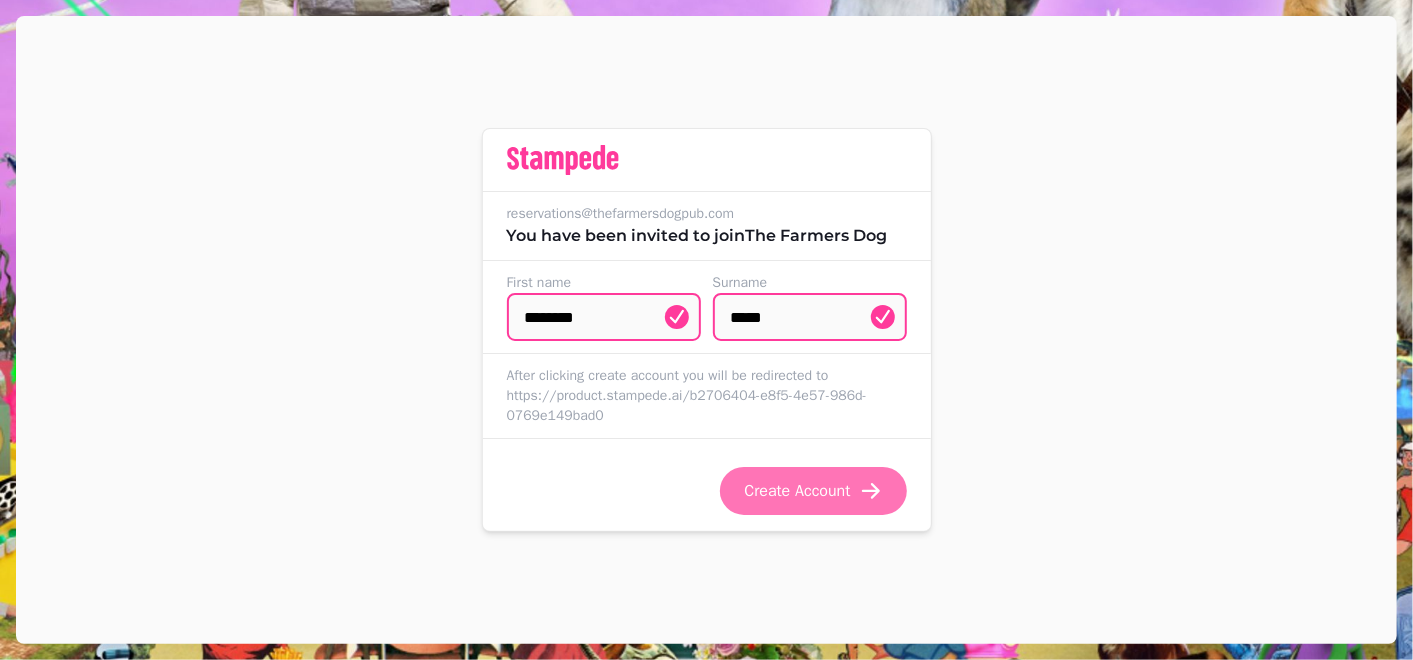 click on "Create Account" at bounding box center (797, 491) 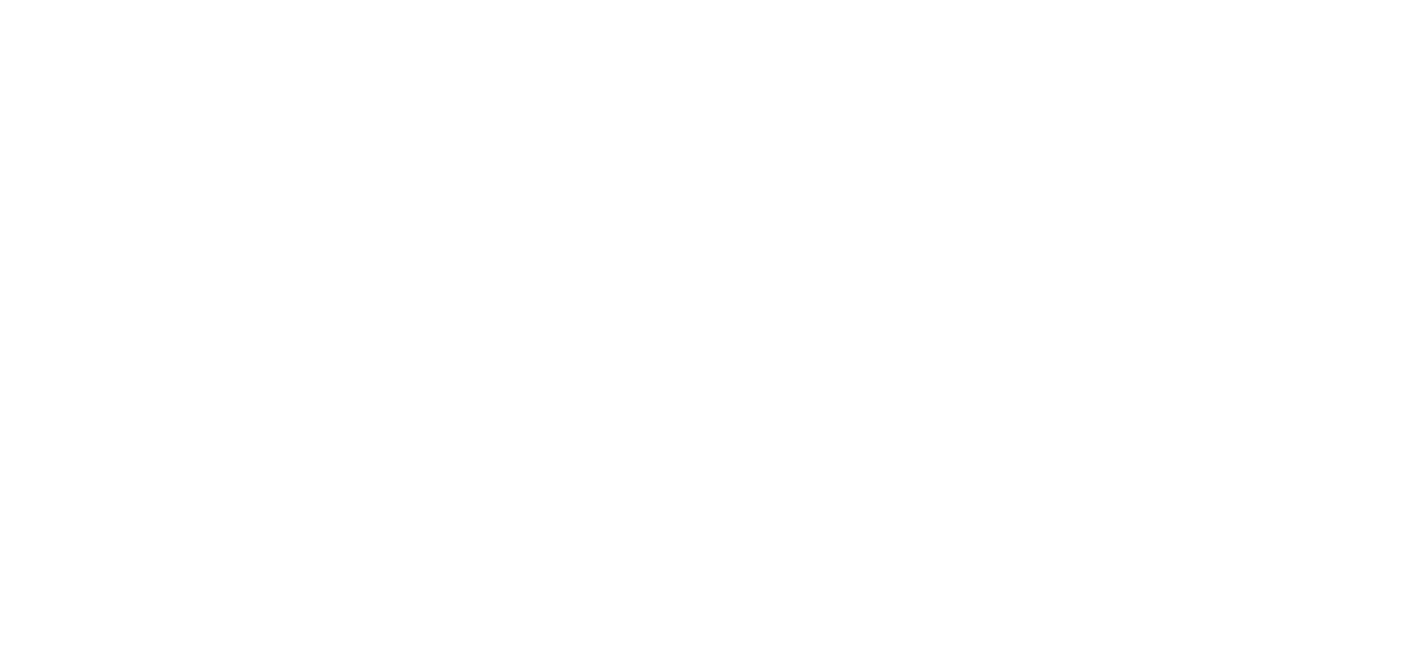 scroll, scrollTop: 0, scrollLeft: 0, axis: both 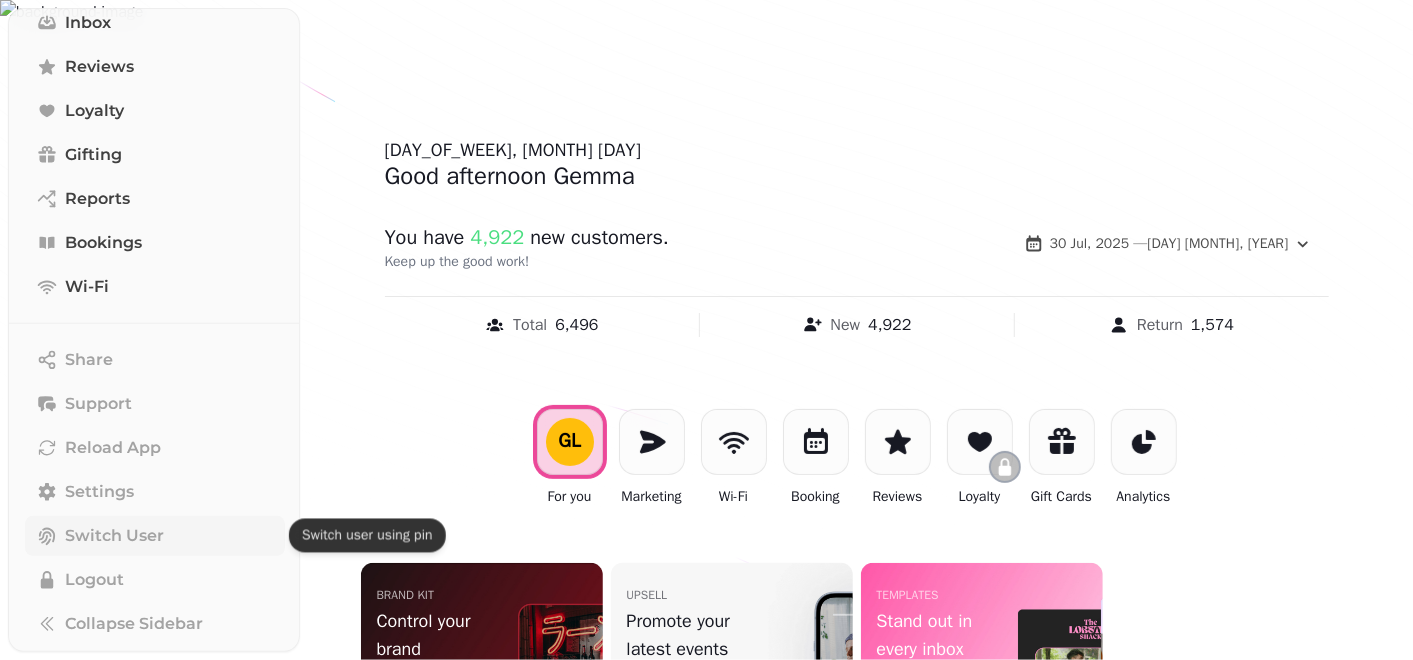 click on "Switch User" at bounding box center [155, 536] 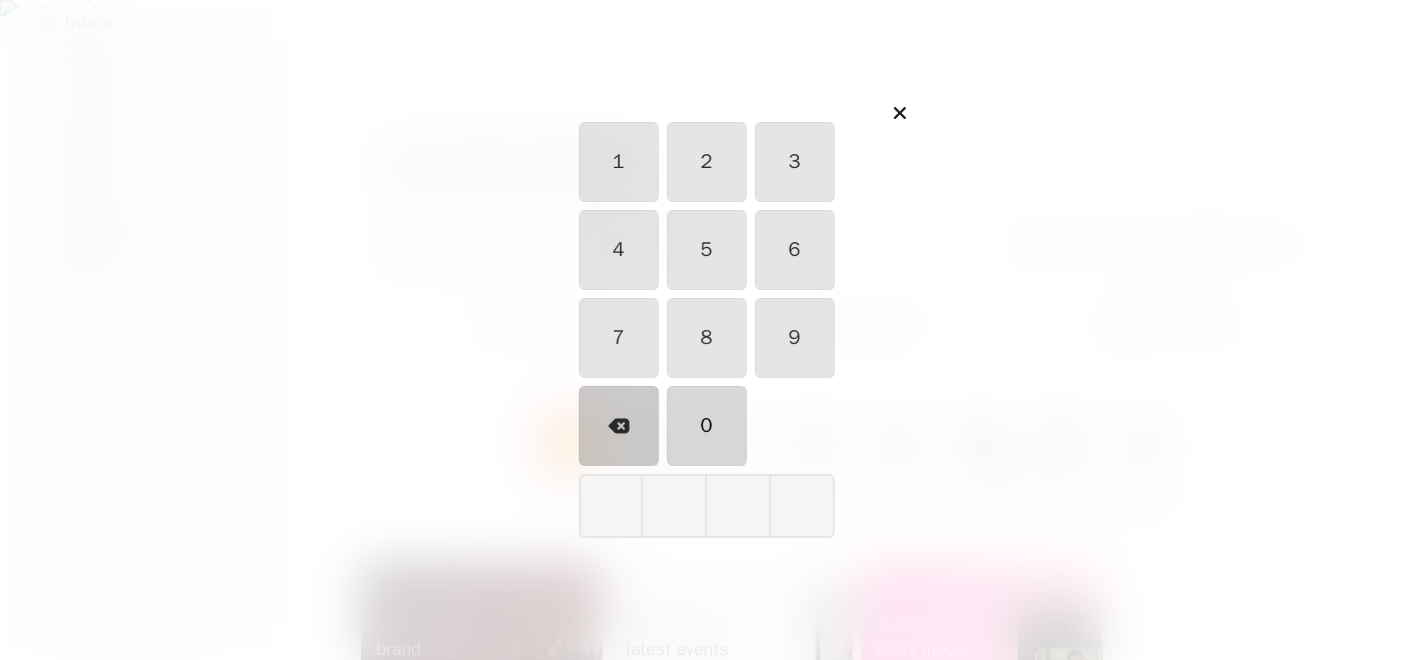click on "0" at bounding box center [707, 426] 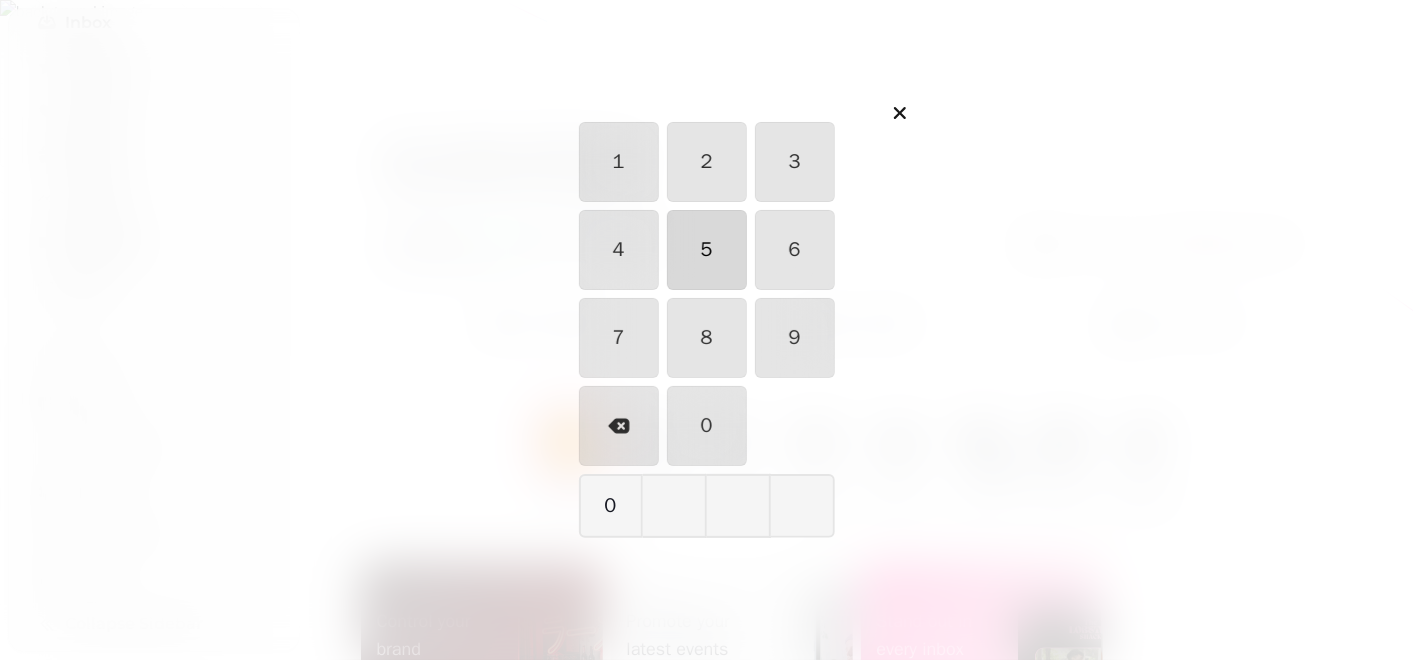 click on "5" at bounding box center [707, 250] 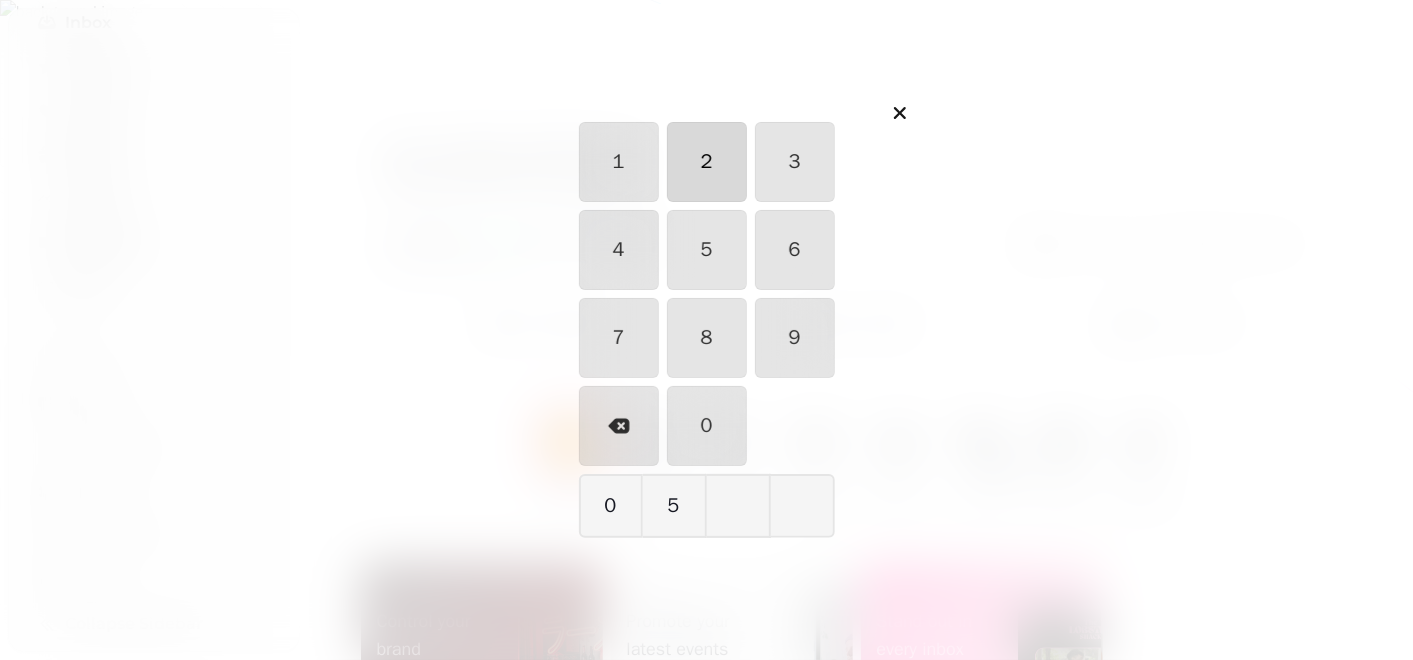click on "2" at bounding box center [707, 162] 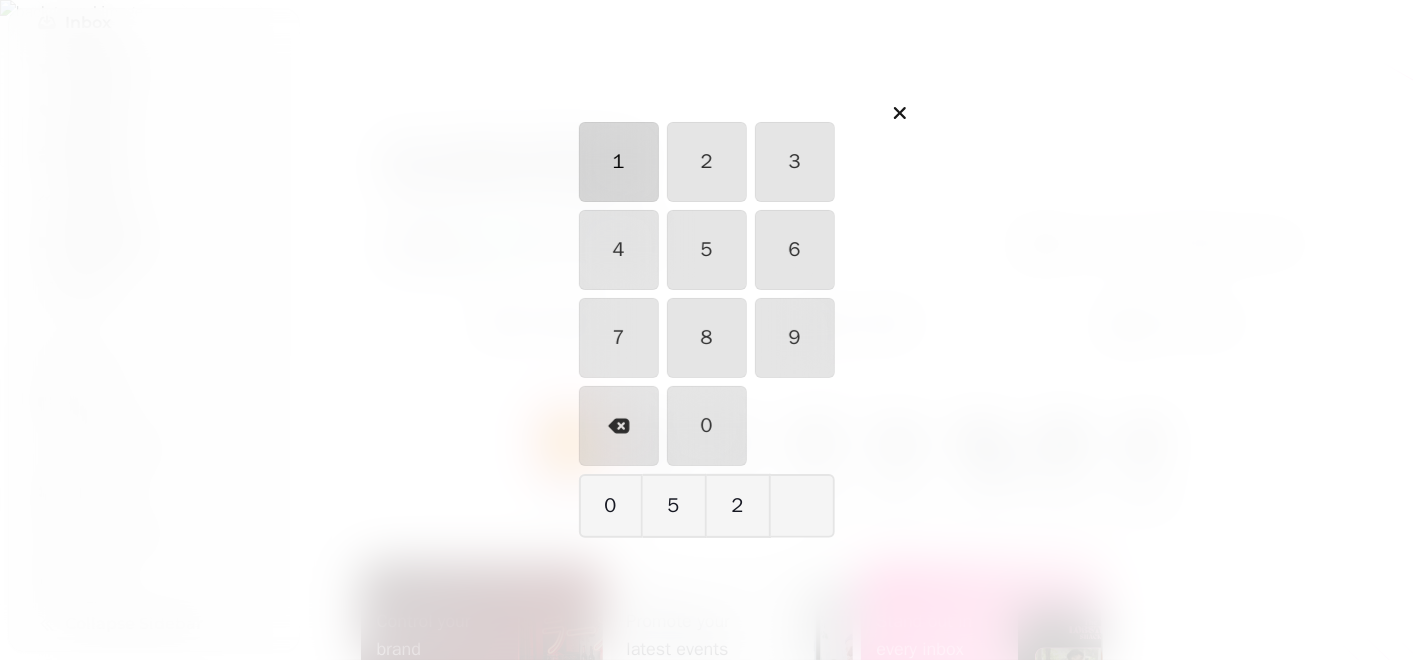 click on "1" at bounding box center (619, 162) 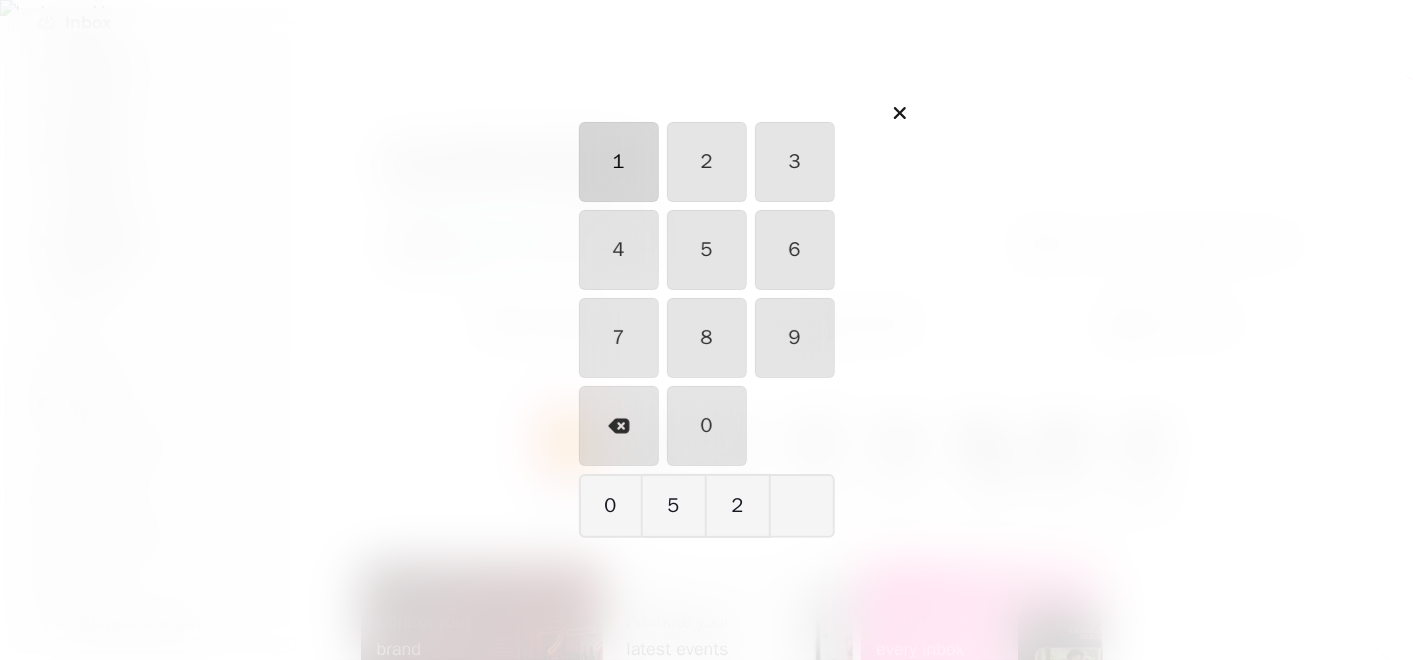 type on "****" 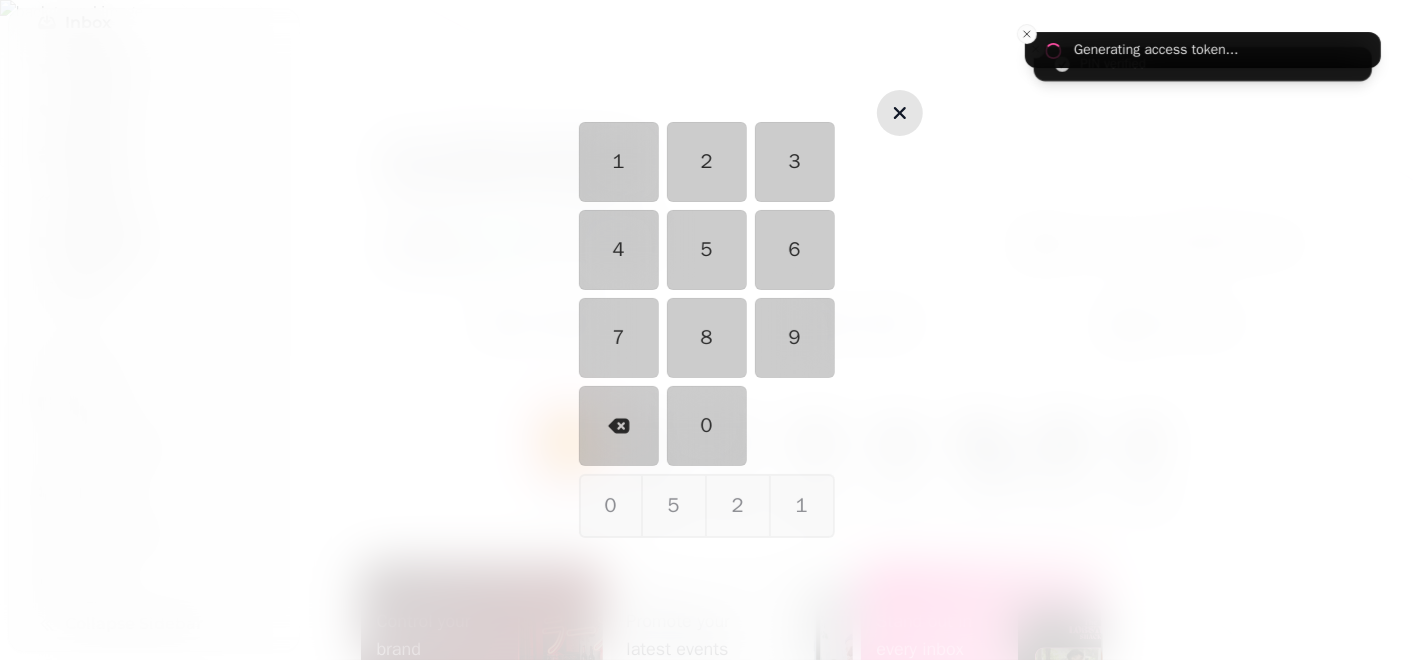 click 